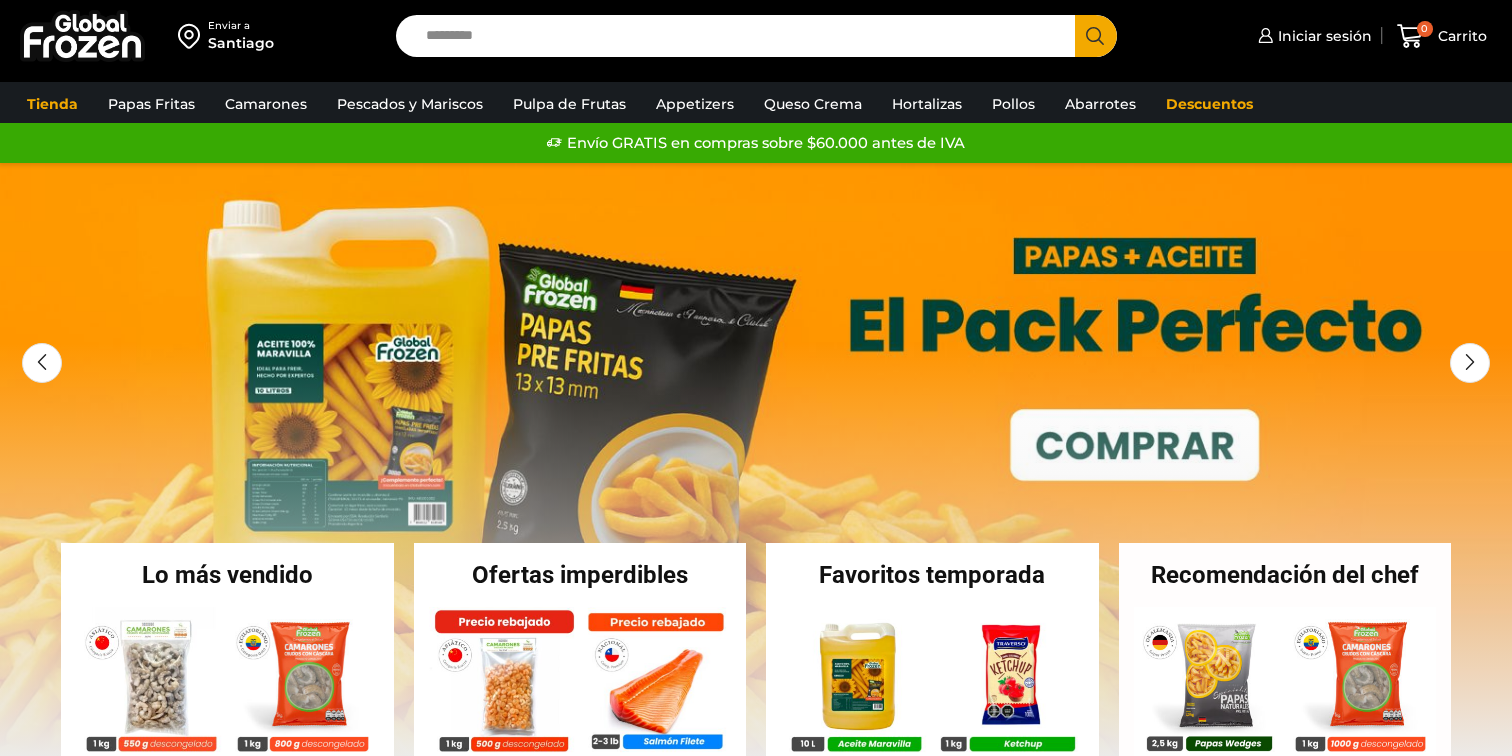 scroll, scrollTop: 0, scrollLeft: 0, axis: both 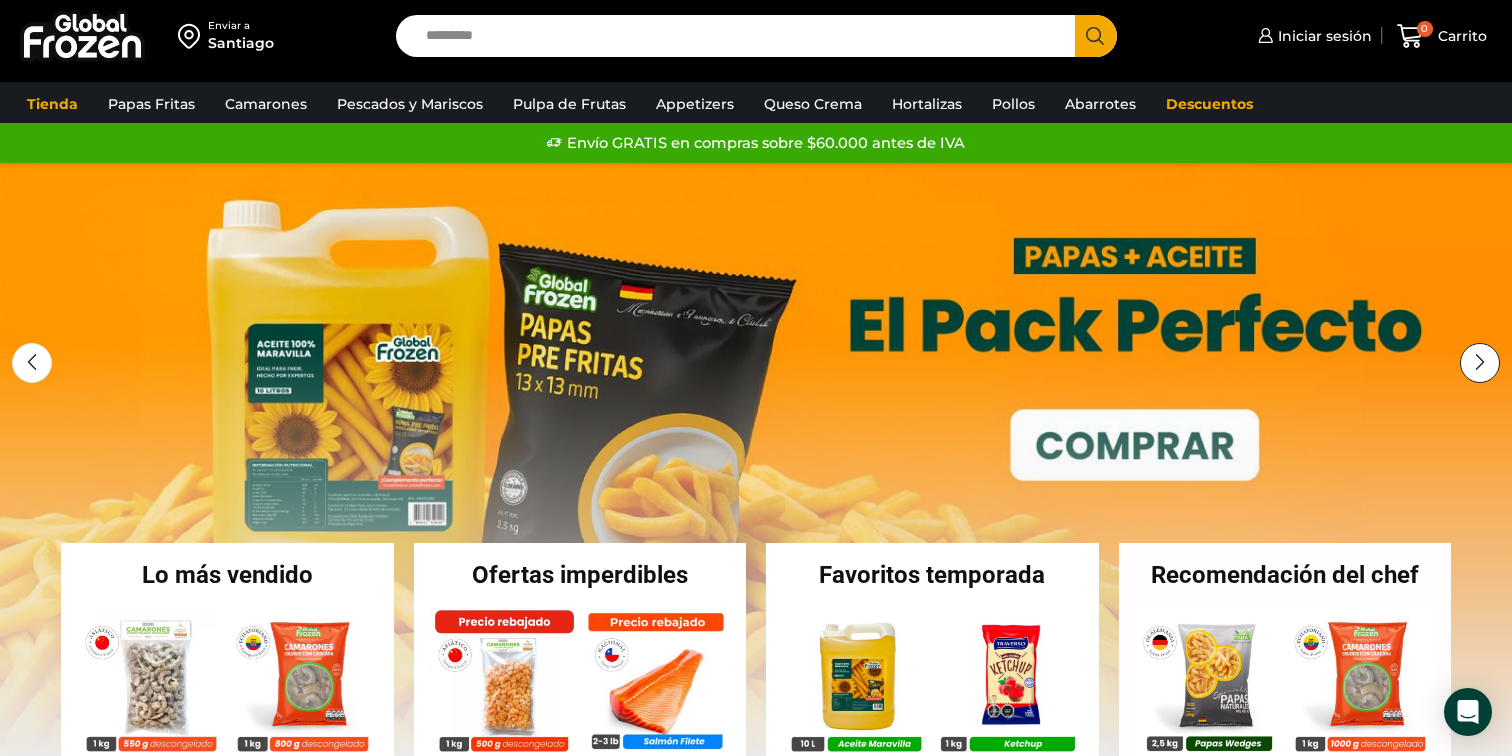 click at bounding box center (1480, 363) 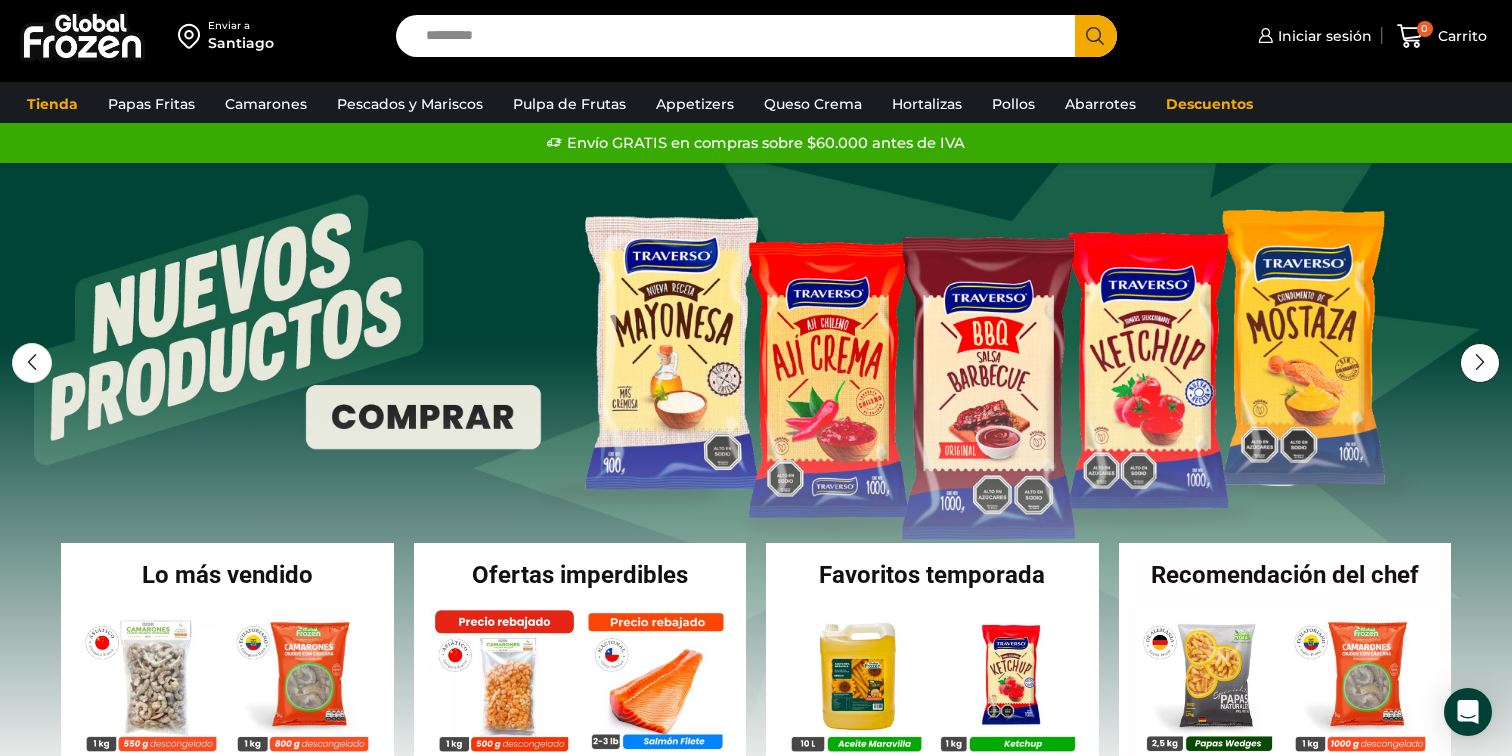 click at bounding box center (1480, 363) 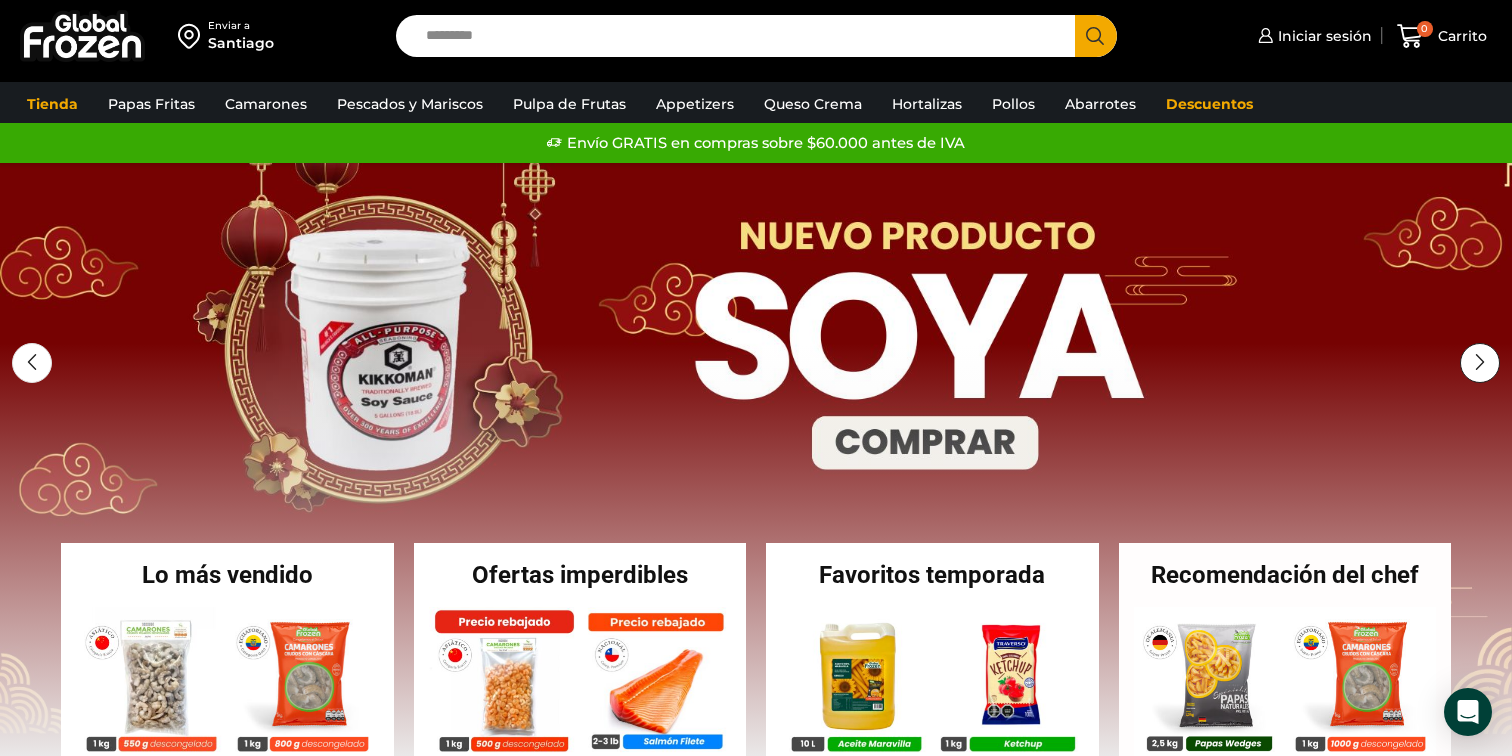 click at bounding box center (1480, 363) 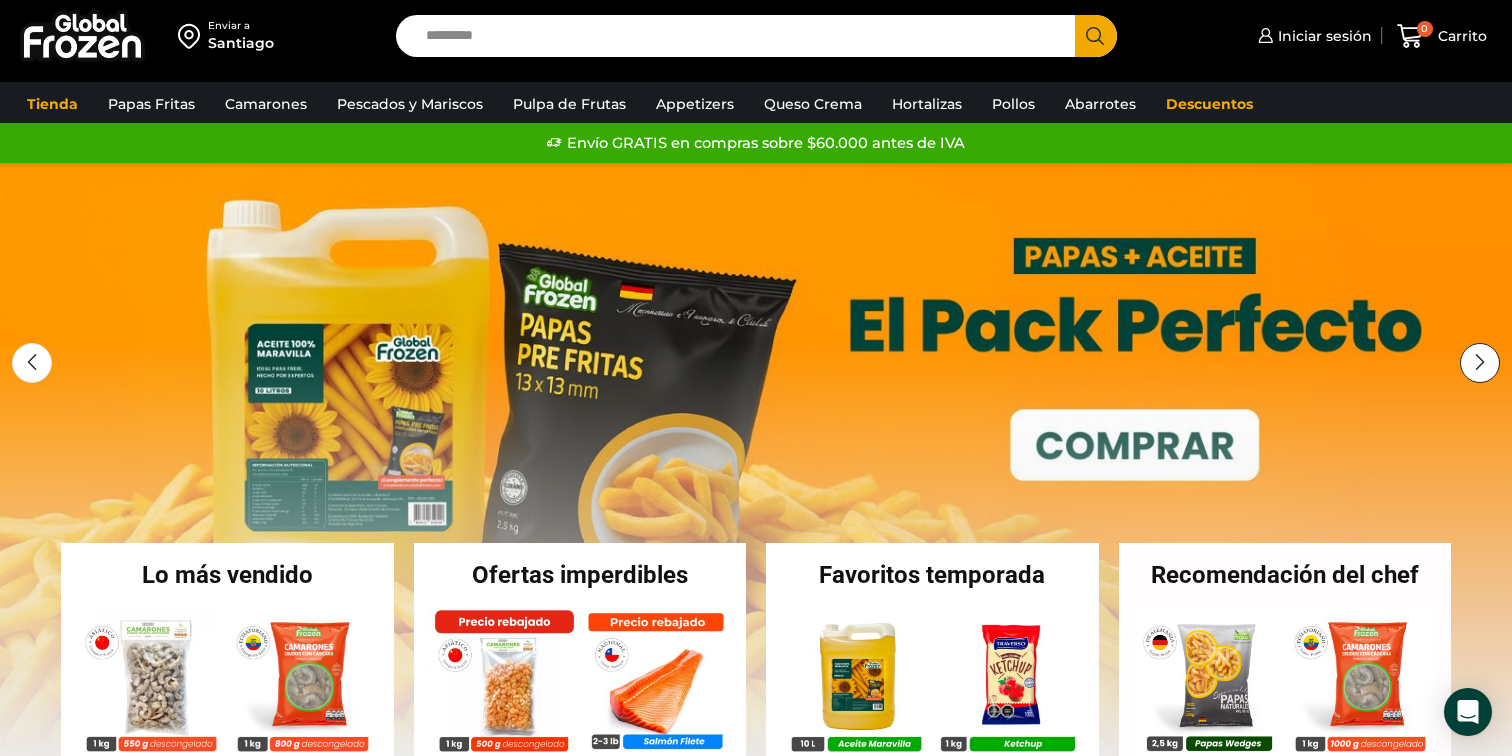 click at bounding box center (1480, 363) 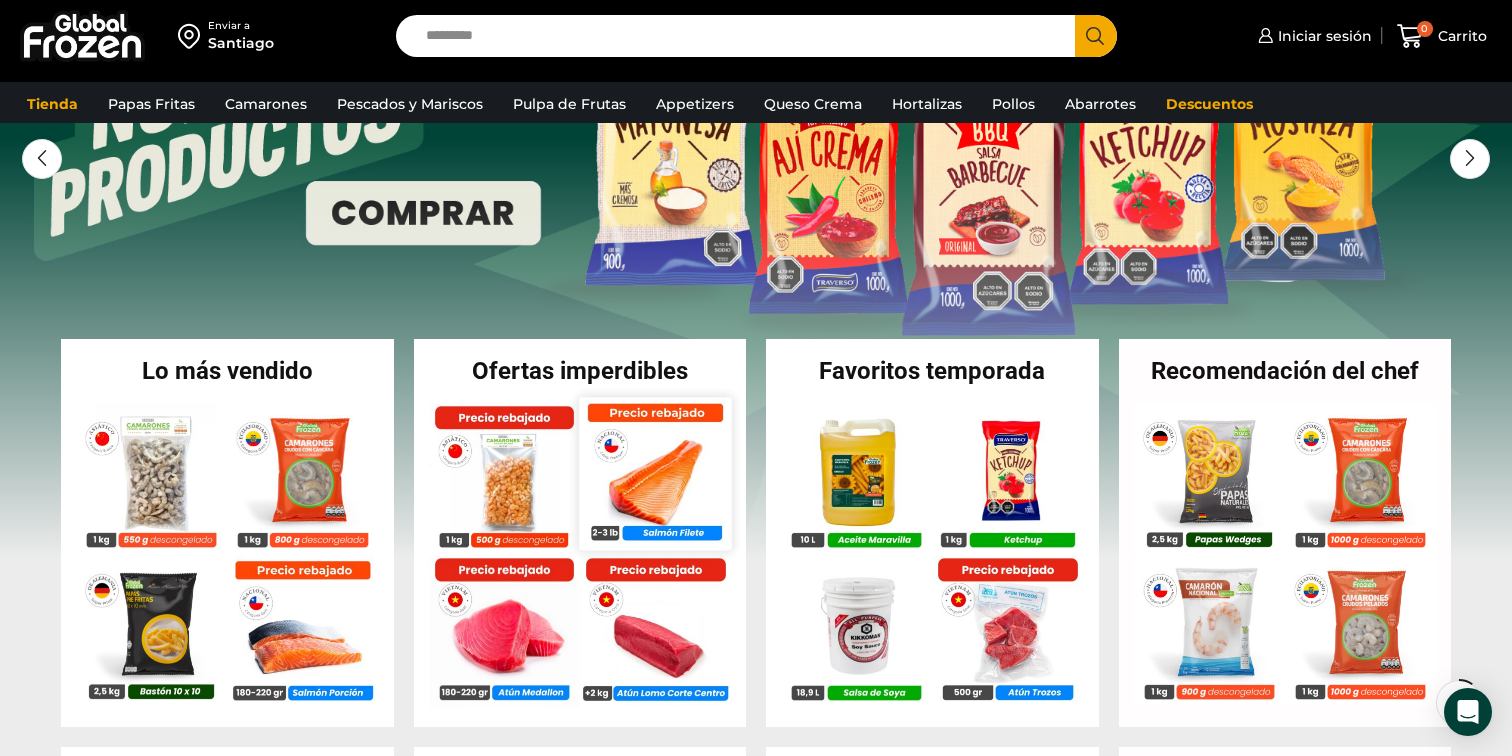 scroll, scrollTop: 0, scrollLeft: 0, axis: both 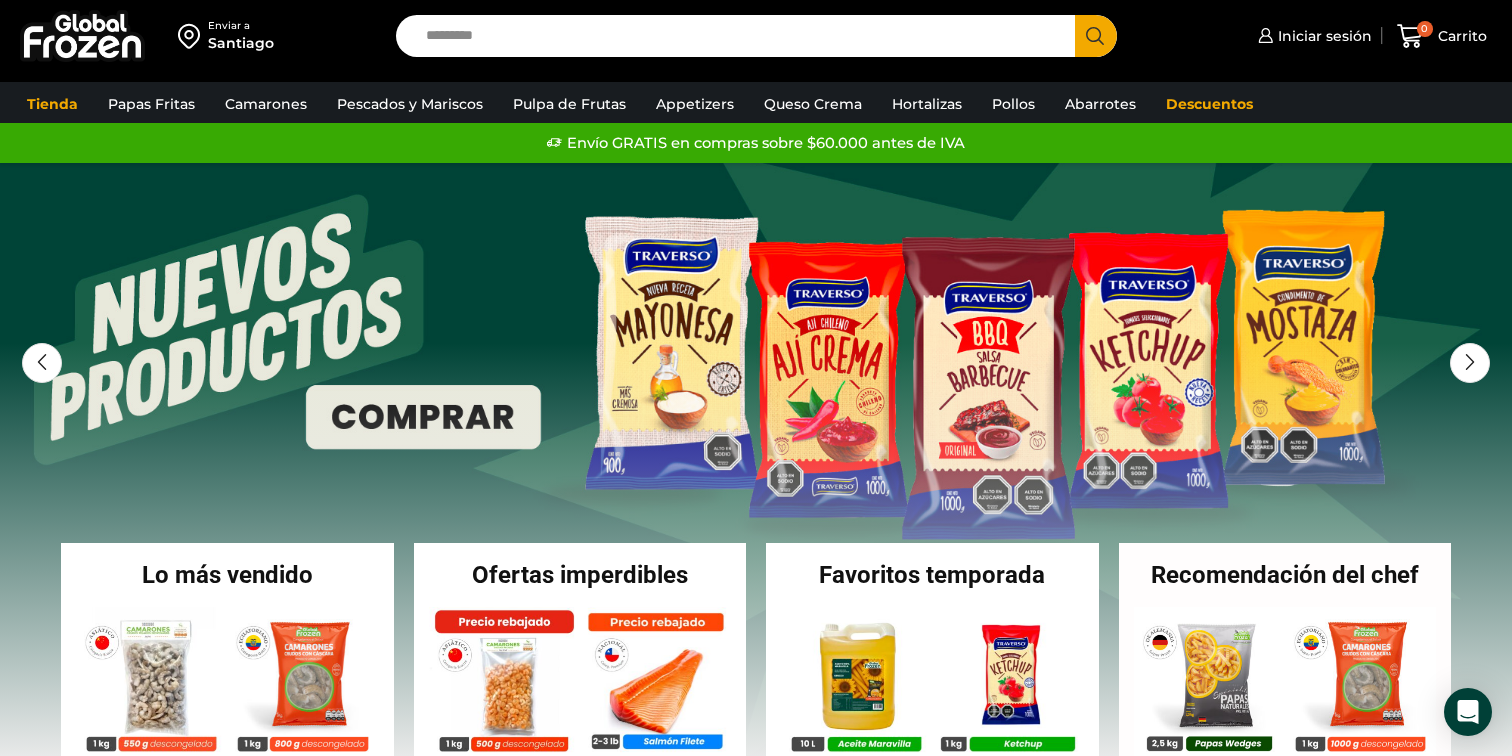 click on "Search input" at bounding box center [740, 36] 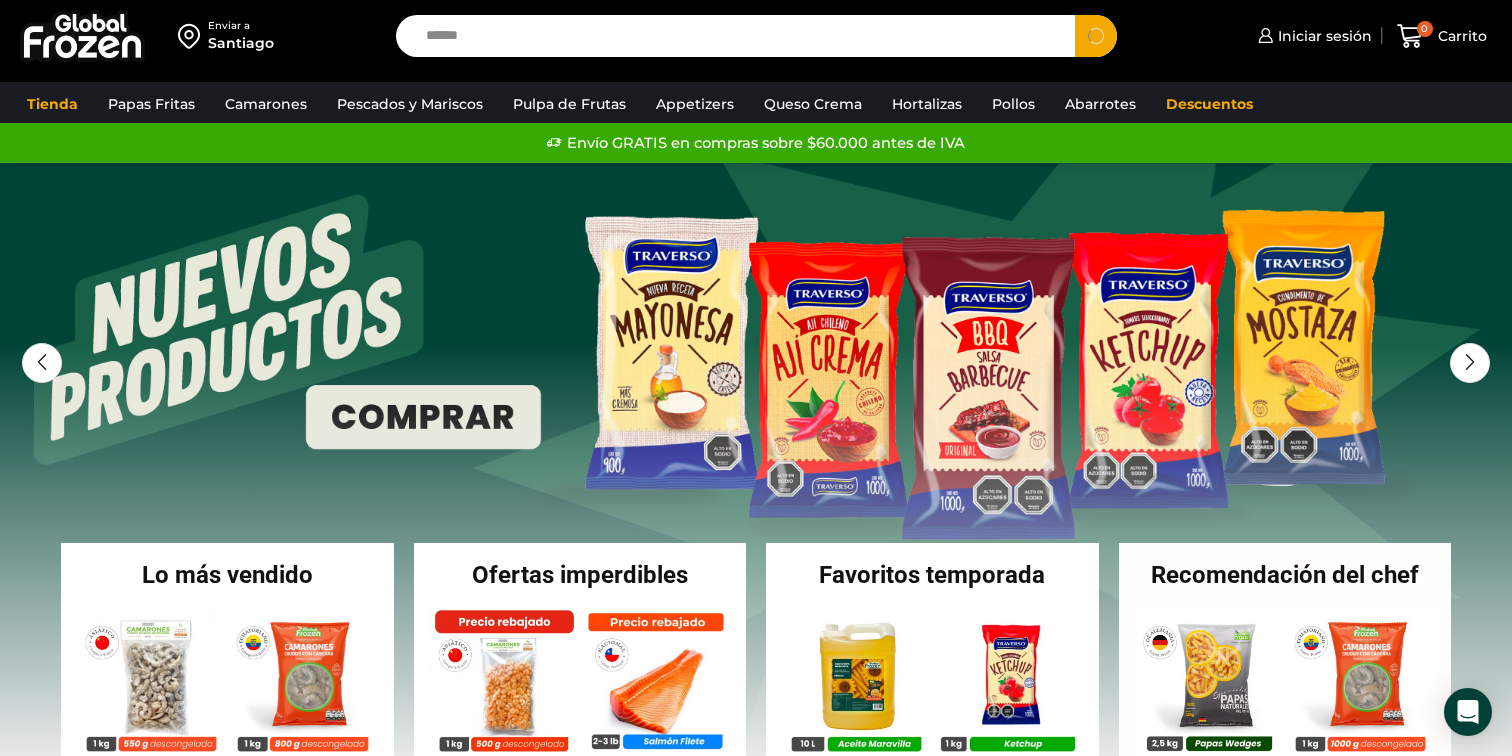 type on "******" 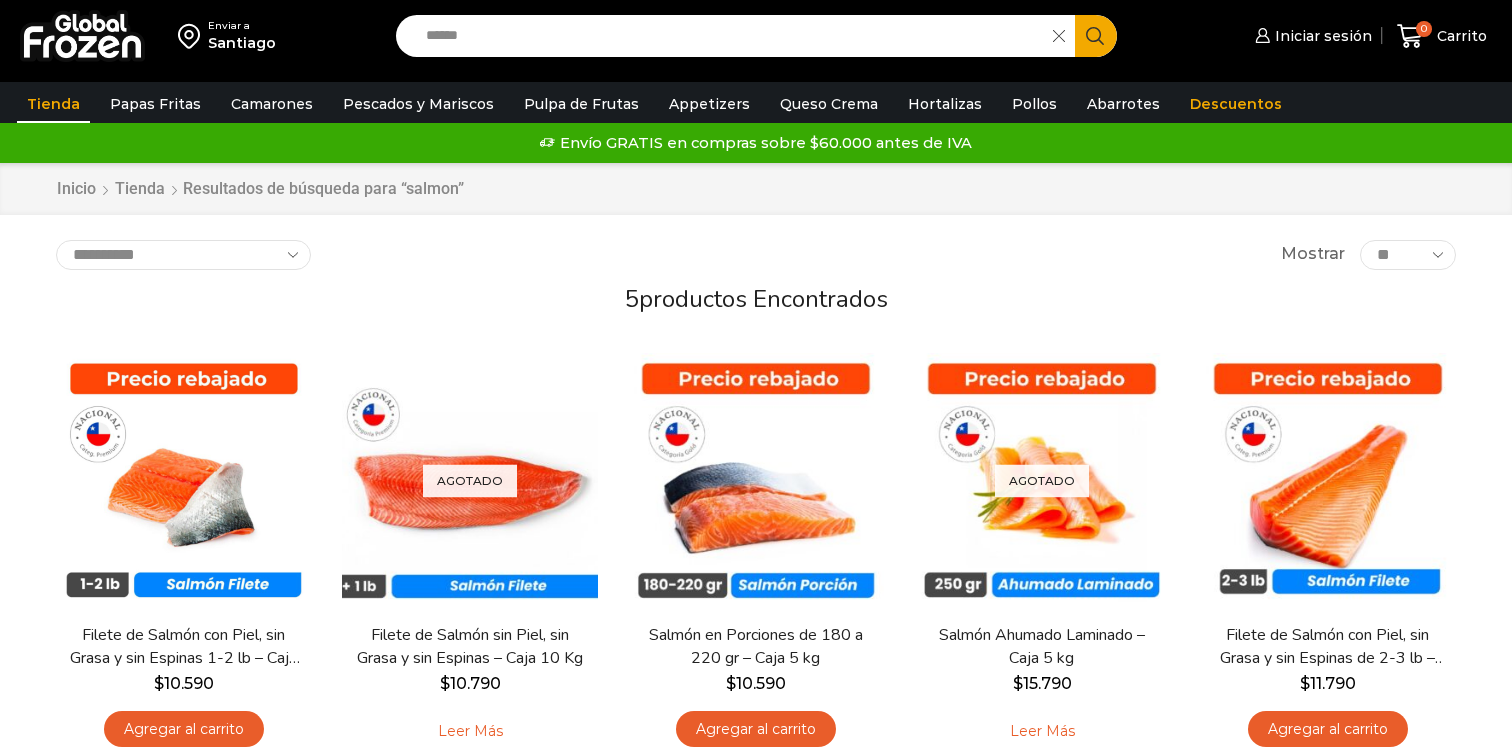 scroll, scrollTop: 0, scrollLeft: 0, axis: both 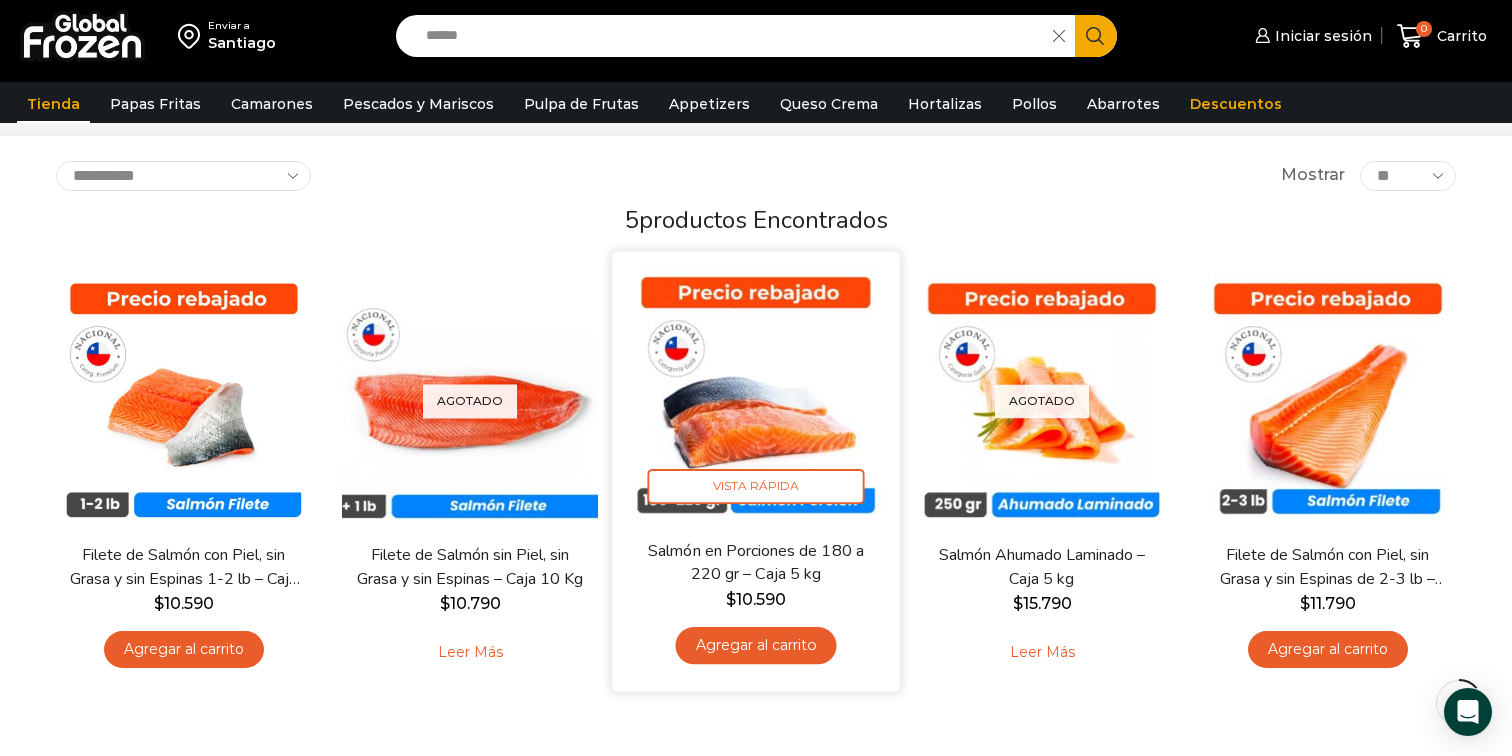 click on "Agregar al carrito" at bounding box center (755, 646) 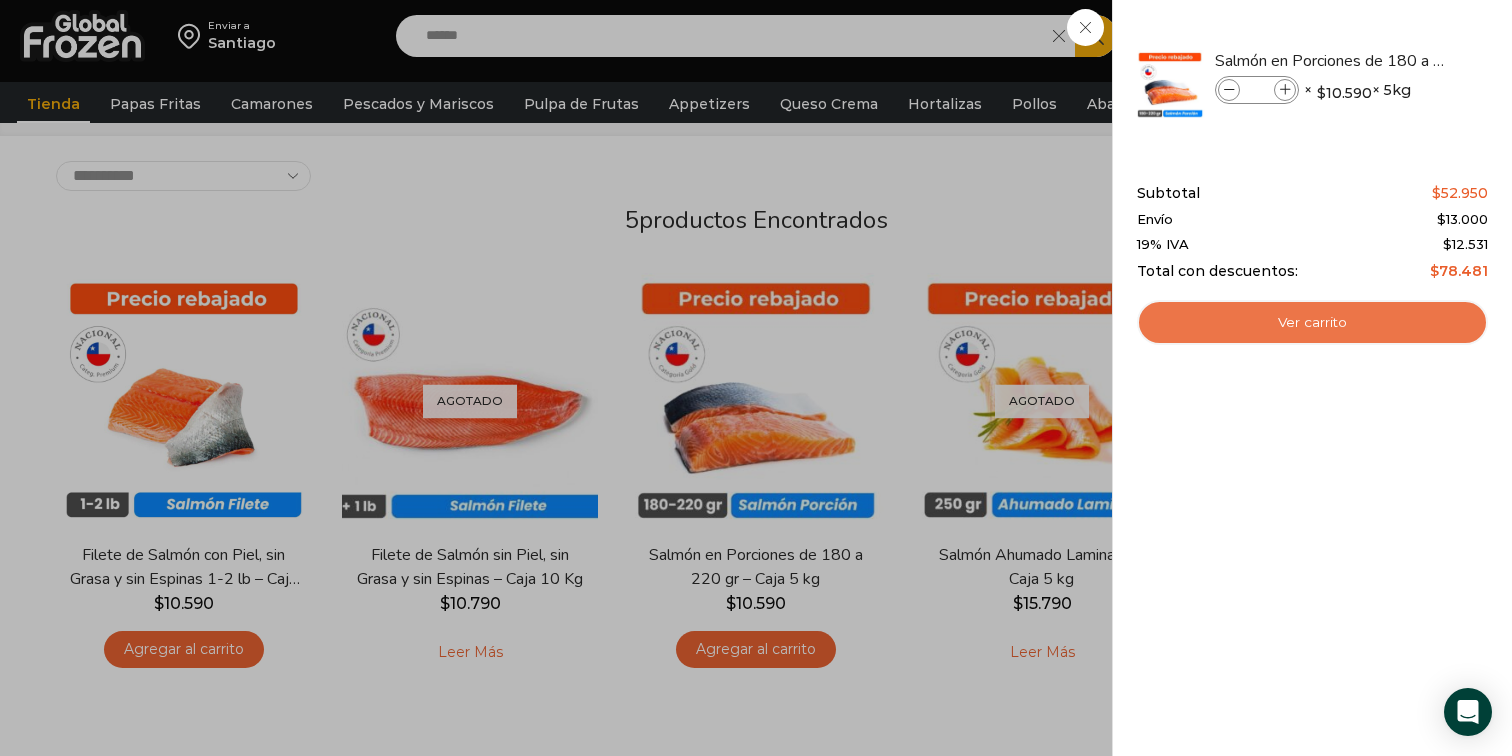 click on "Ver carrito" at bounding box center (1312, 323) 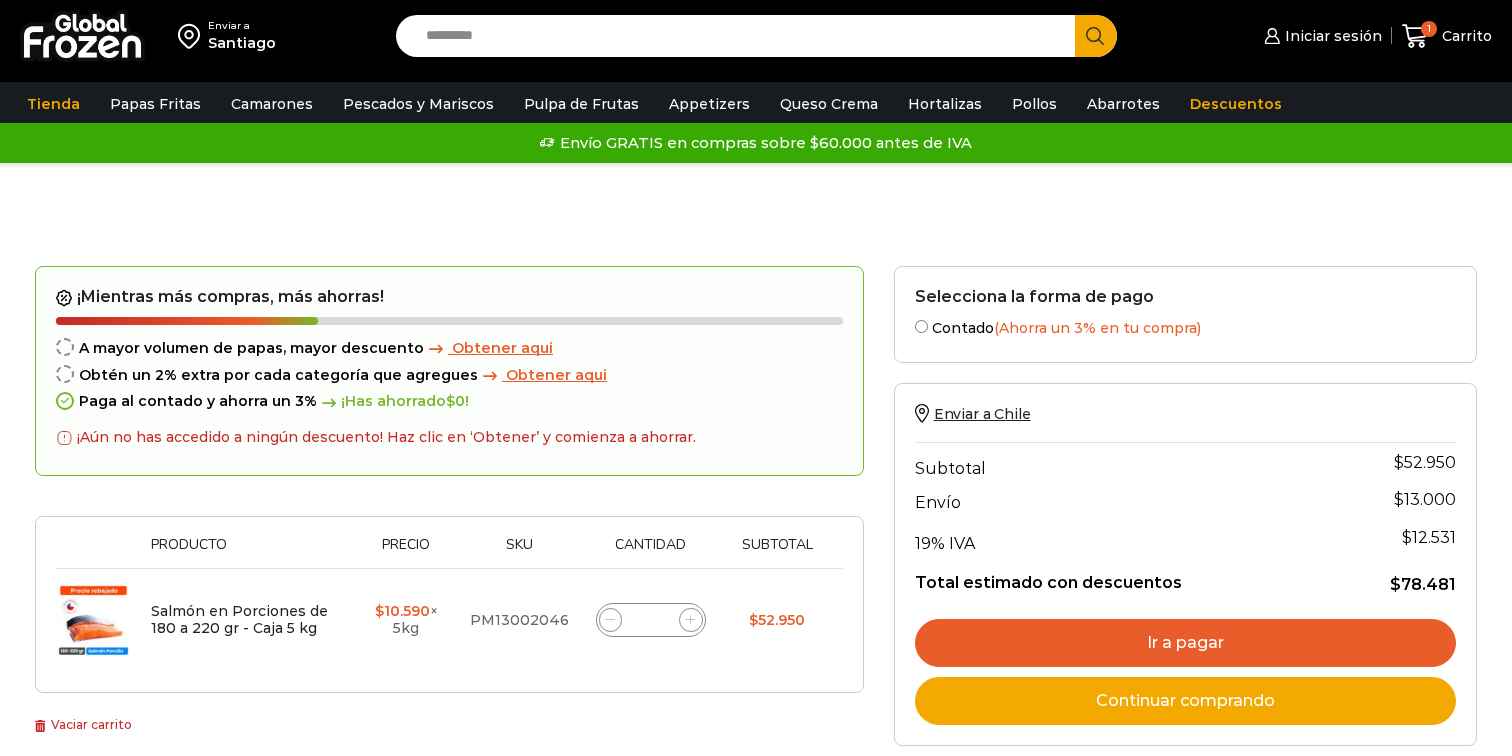scroll, scrollTop: 0, scrollLeft: 0, axis: both 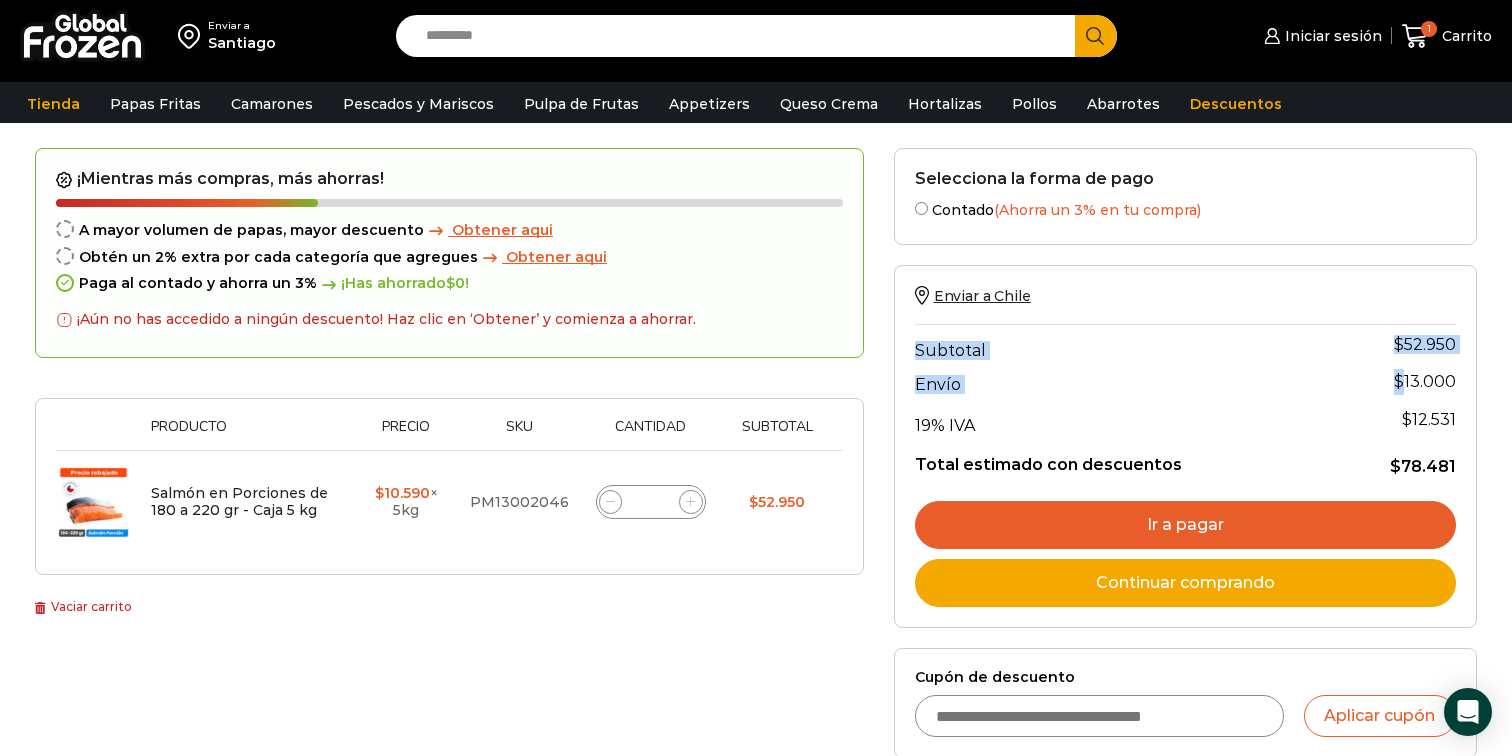 drag, startPoint x: 1456, startPoint y: 383, endPoint x: 1401, endPoint y: 383, distance: 55 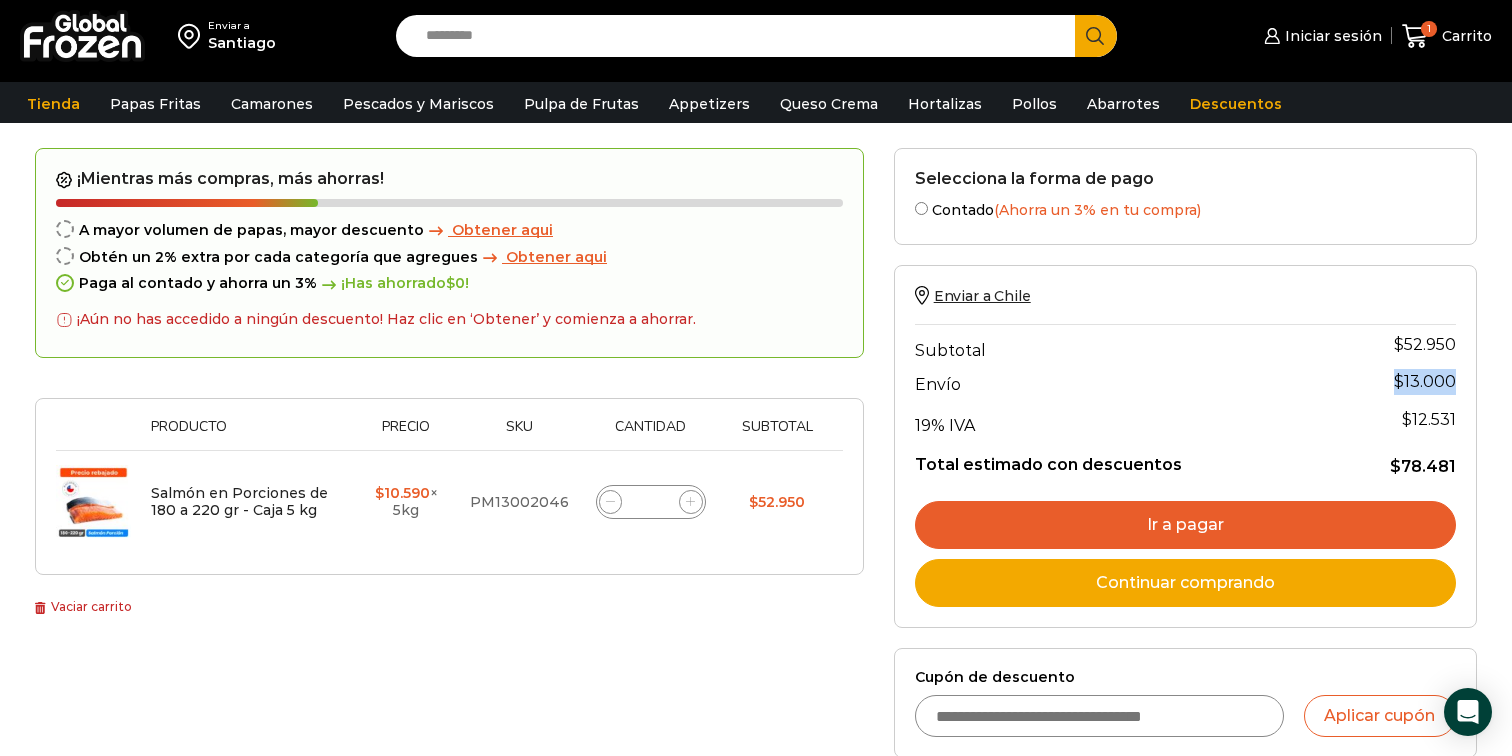 drag, startPoint x: 1393, startPoint y: 384, endPoint x: 1453, endPoint y: 385, distance: 60.00833 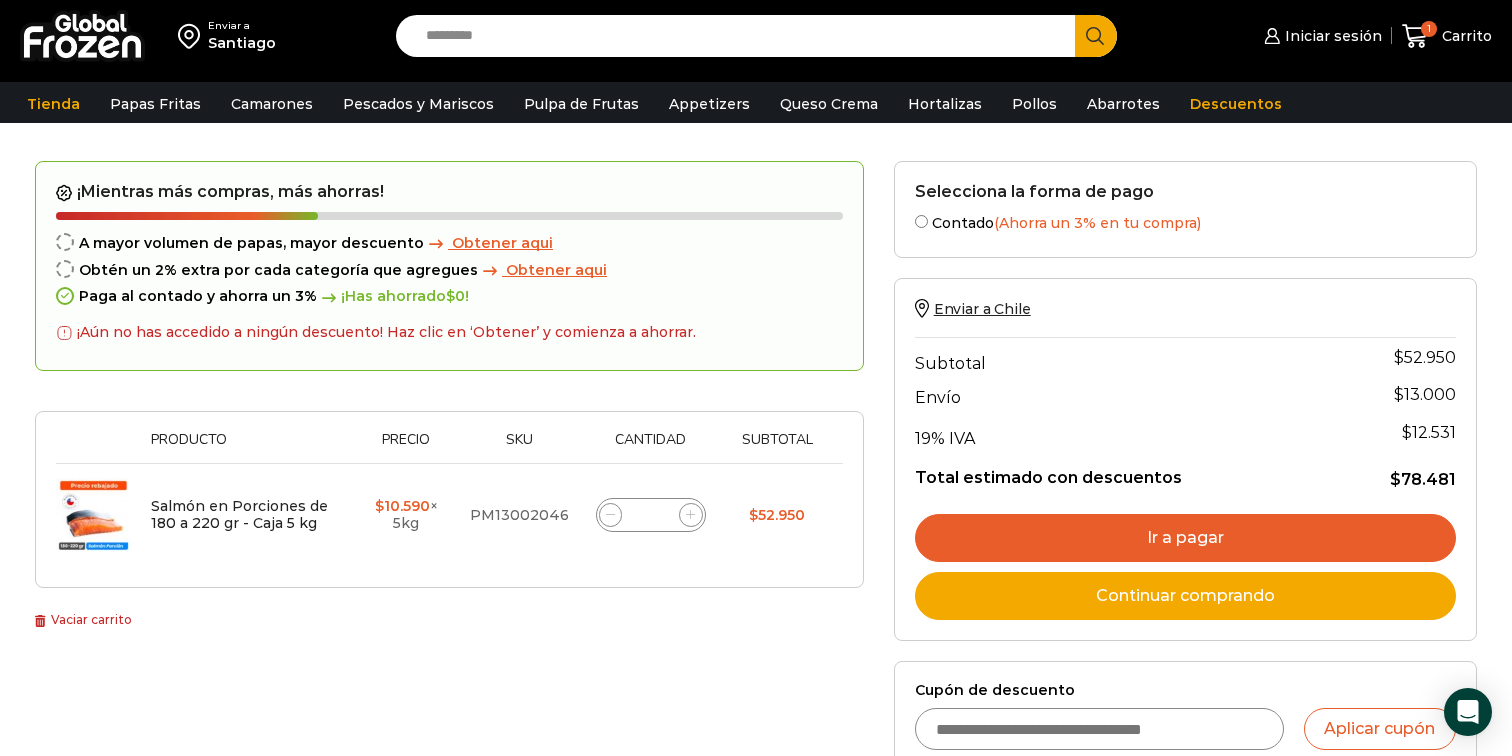 scroll, scrollTop: 117, scrollLeft: 0, axis: vertical 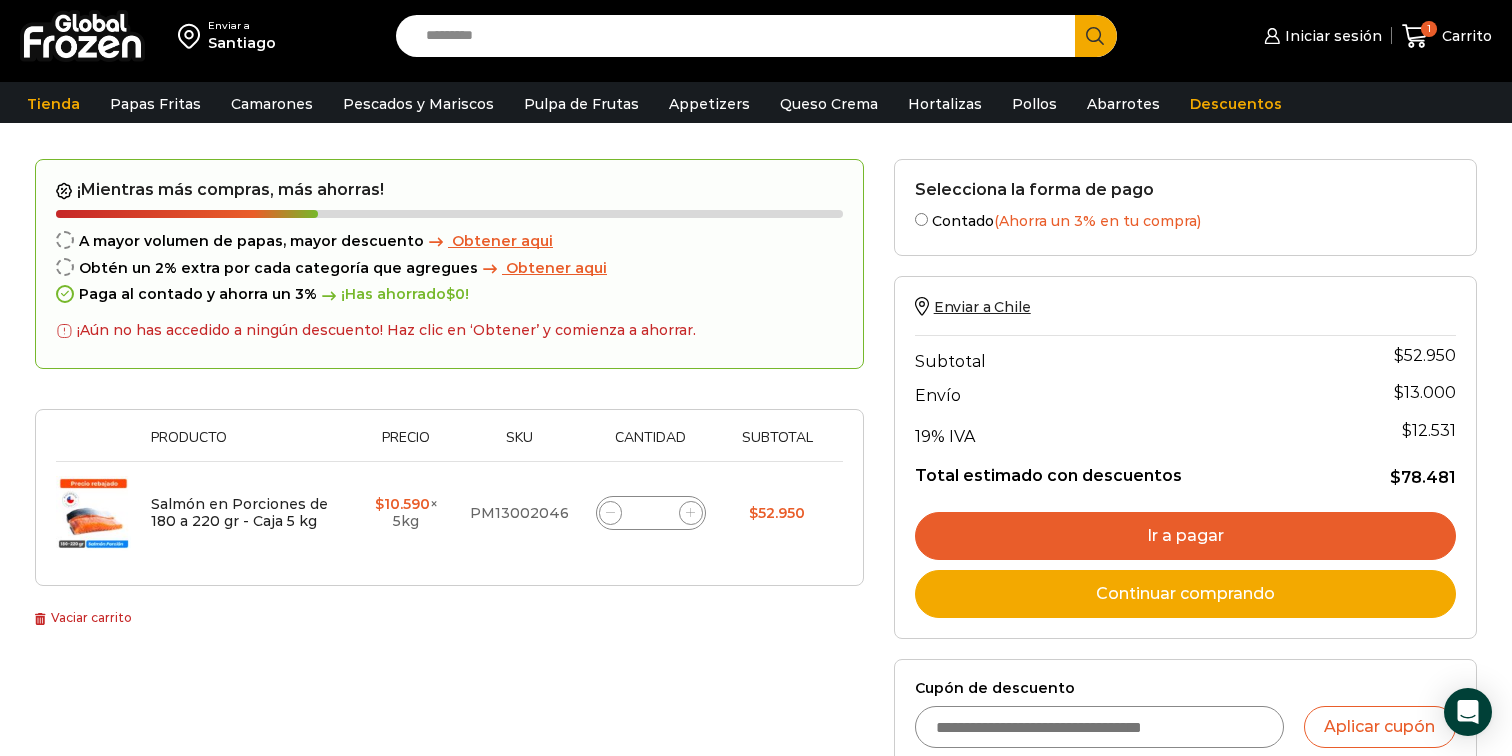 click on "Selecciona la forma de pago
Contado  (Ahorra un 3% en tu compra)
Seleccionar
Enviar a Chile
Subtotal
$ 52.950
Envío
Flat rate:  $ 13.000
Gratis
$ 13.000
19% IVA
$ 12.531
Total estimado con descuentos
$ 78.481
Ir a pagar
Continuar comprando
Cupón de descuento
Aplicar cupón" at bounding box center (1185, 505) 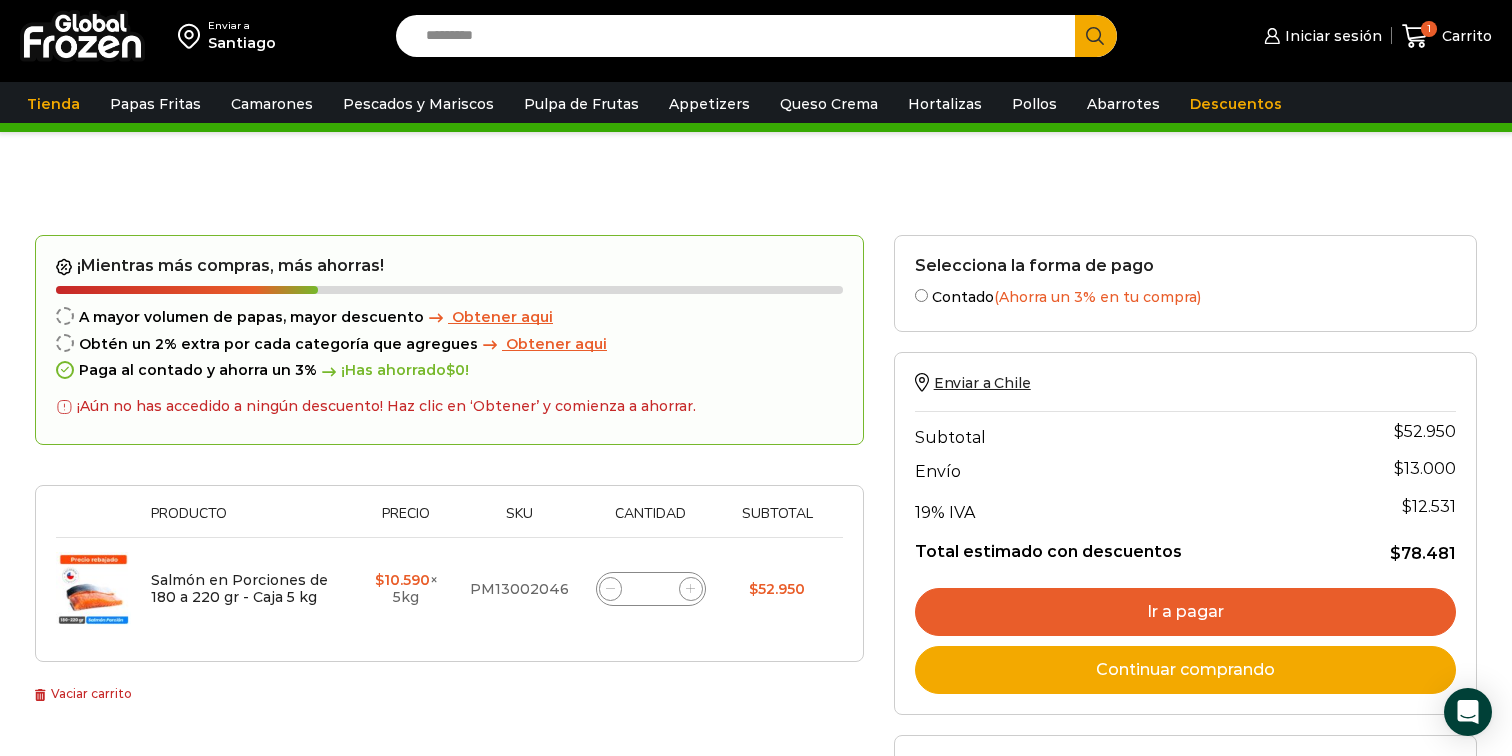 scroll, scrollTop: 0, scrollLeft: 0, axis: both 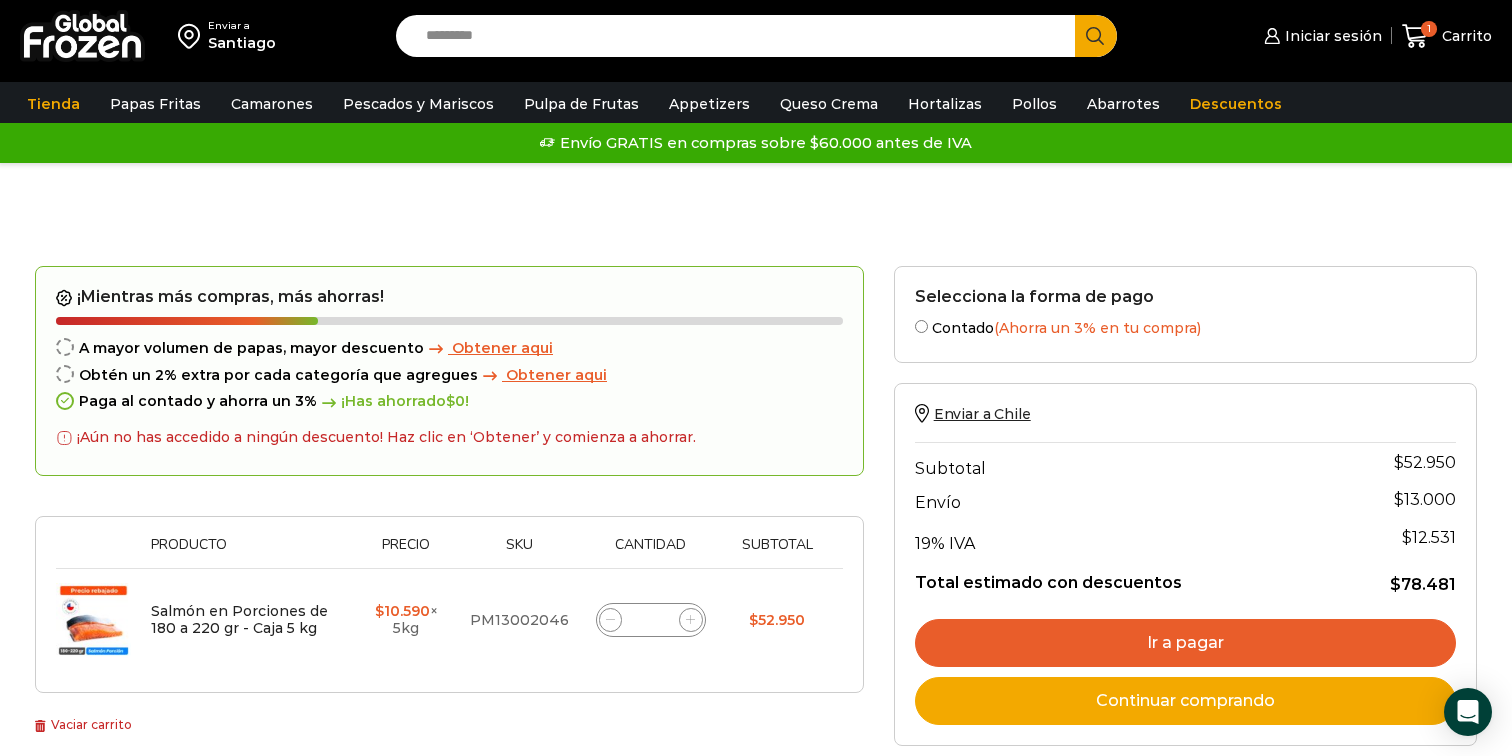 click on "Search input" at bounding box center [740, 36] 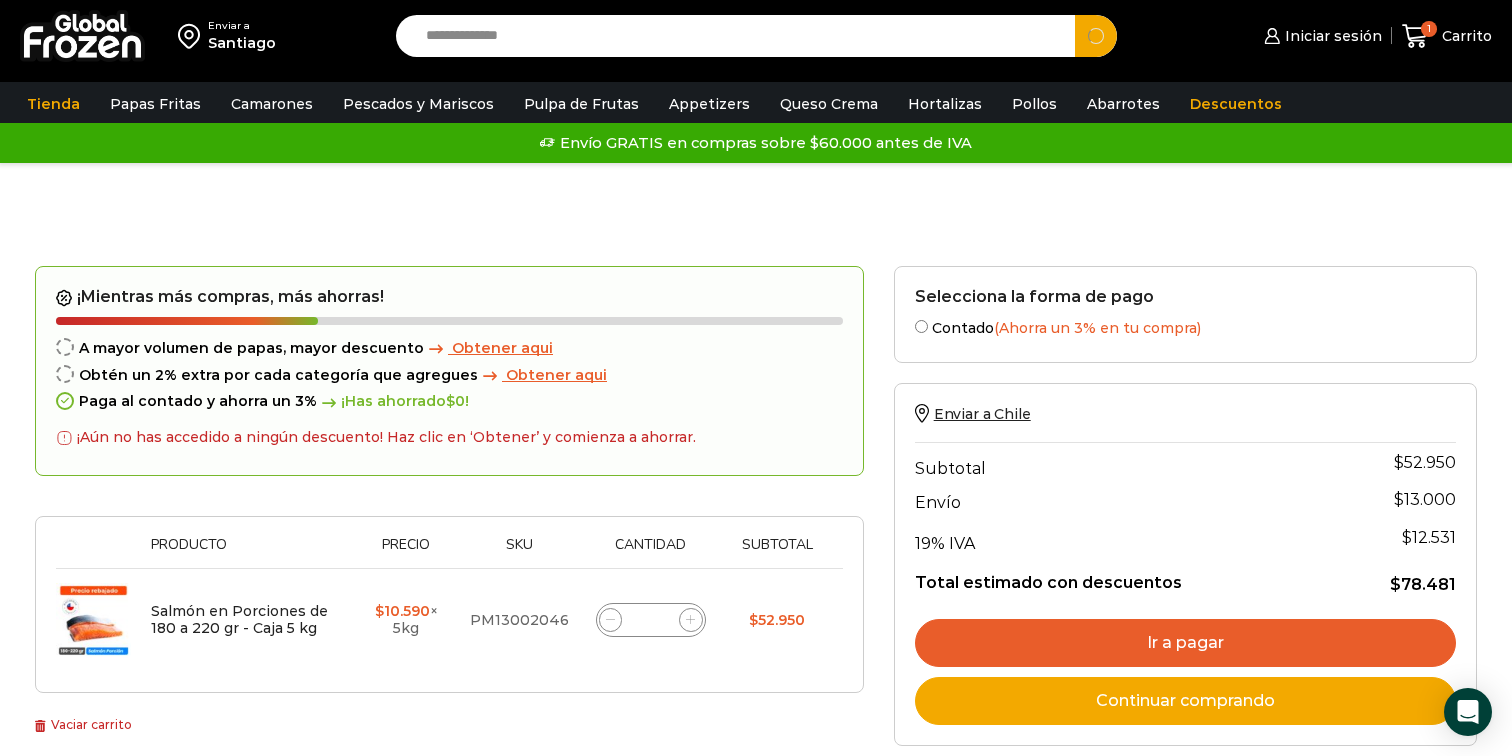click on "Search" at bounding box center (1096, 36) 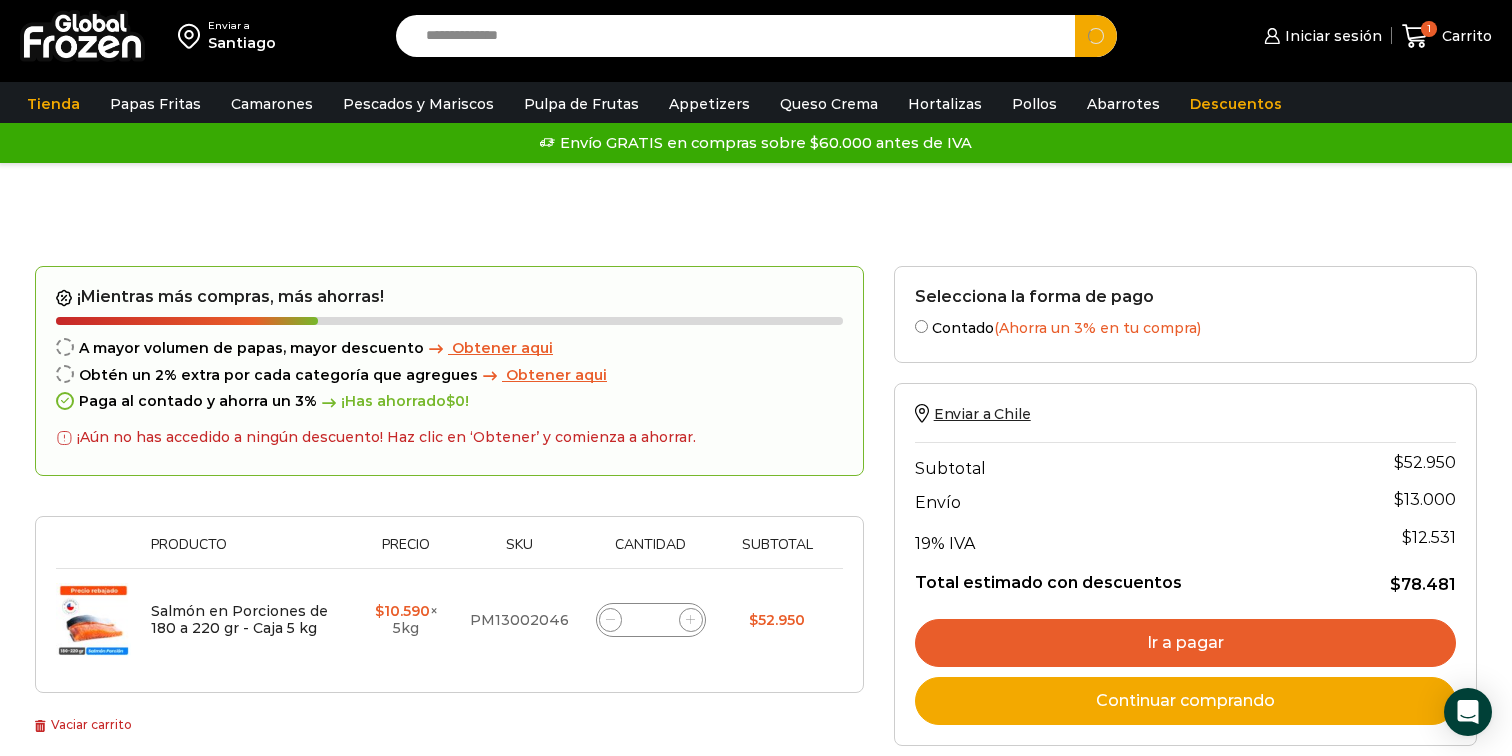 click on "**********" at bounding box center (740, 36) 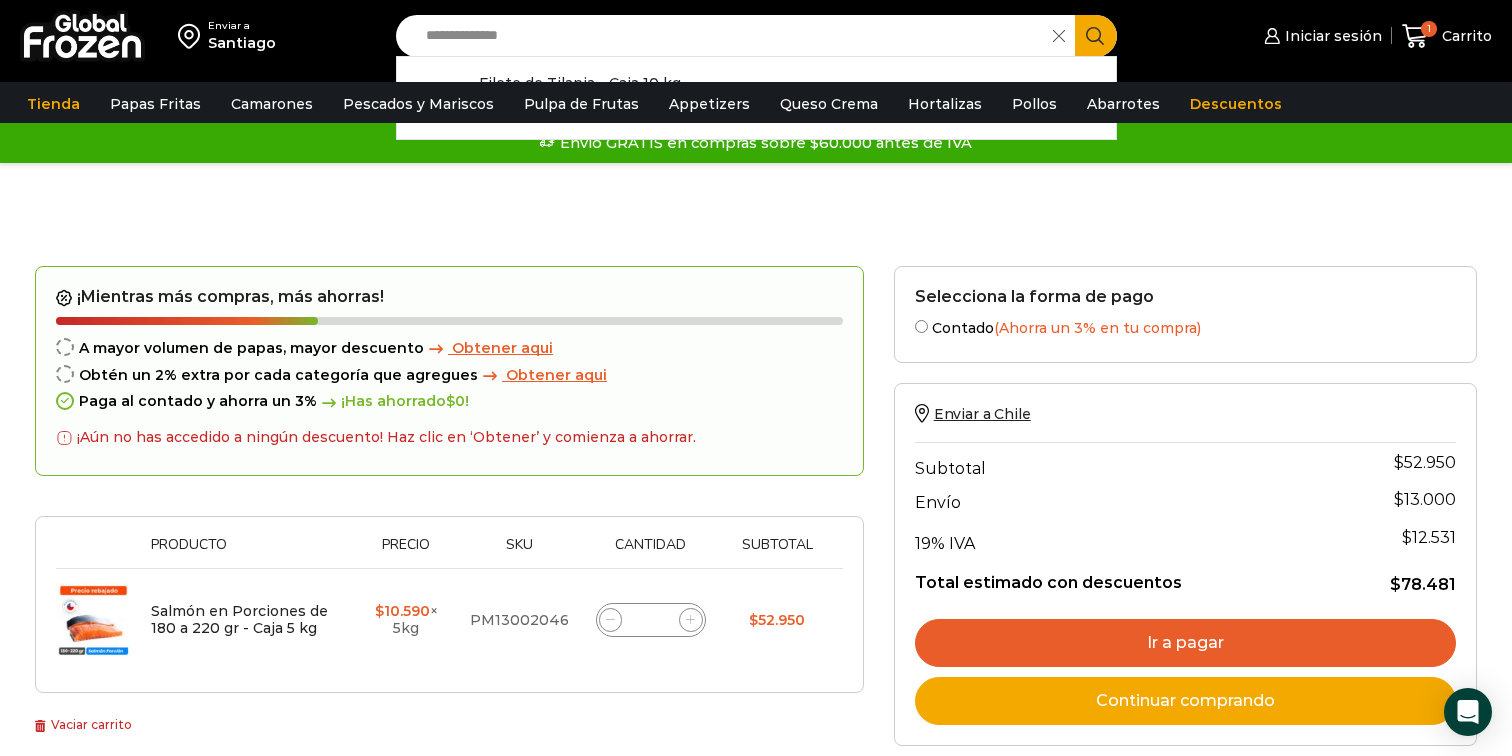 click on "**********" at bounding box center [729, 36] 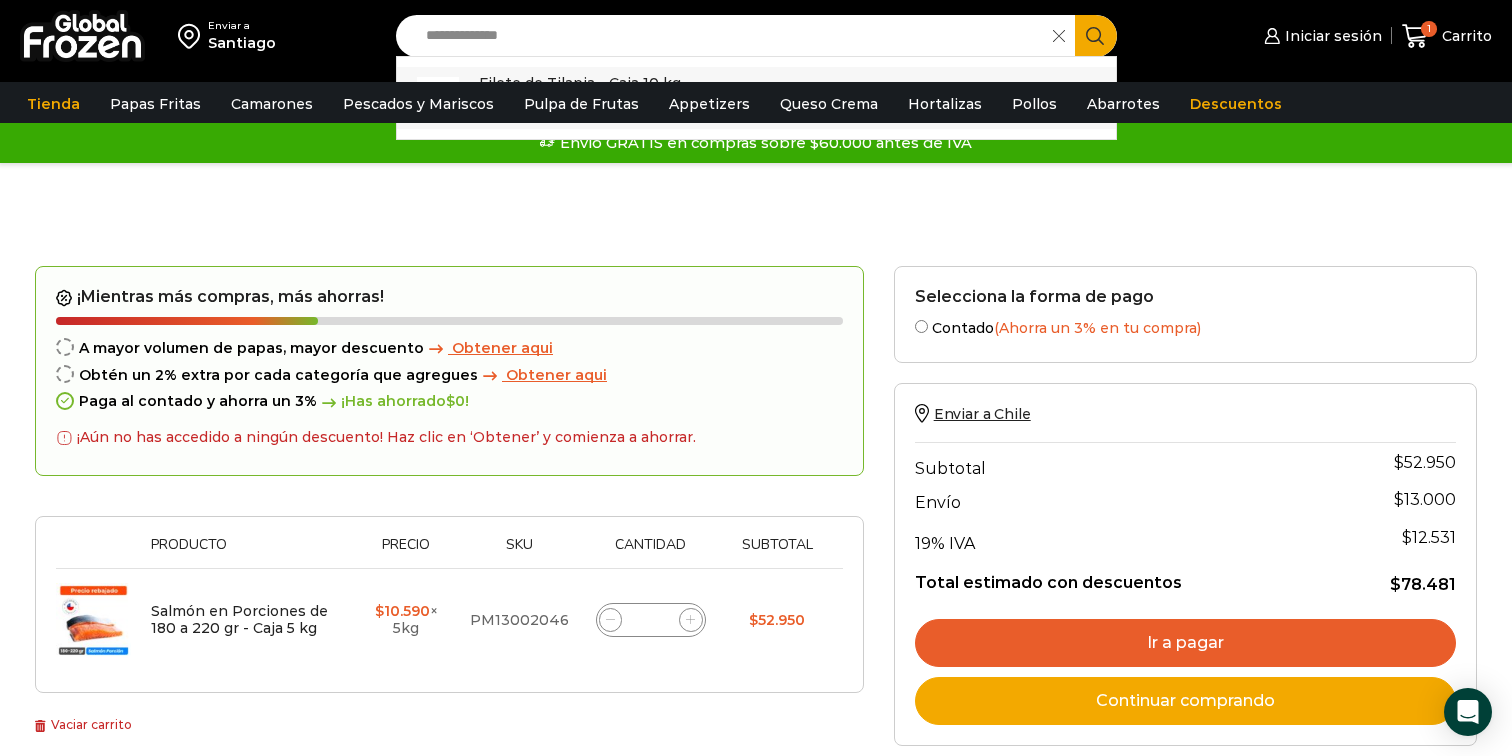 click on "Filete de Tilapia - Caja 10 kg" at bounding box center (580, 83) 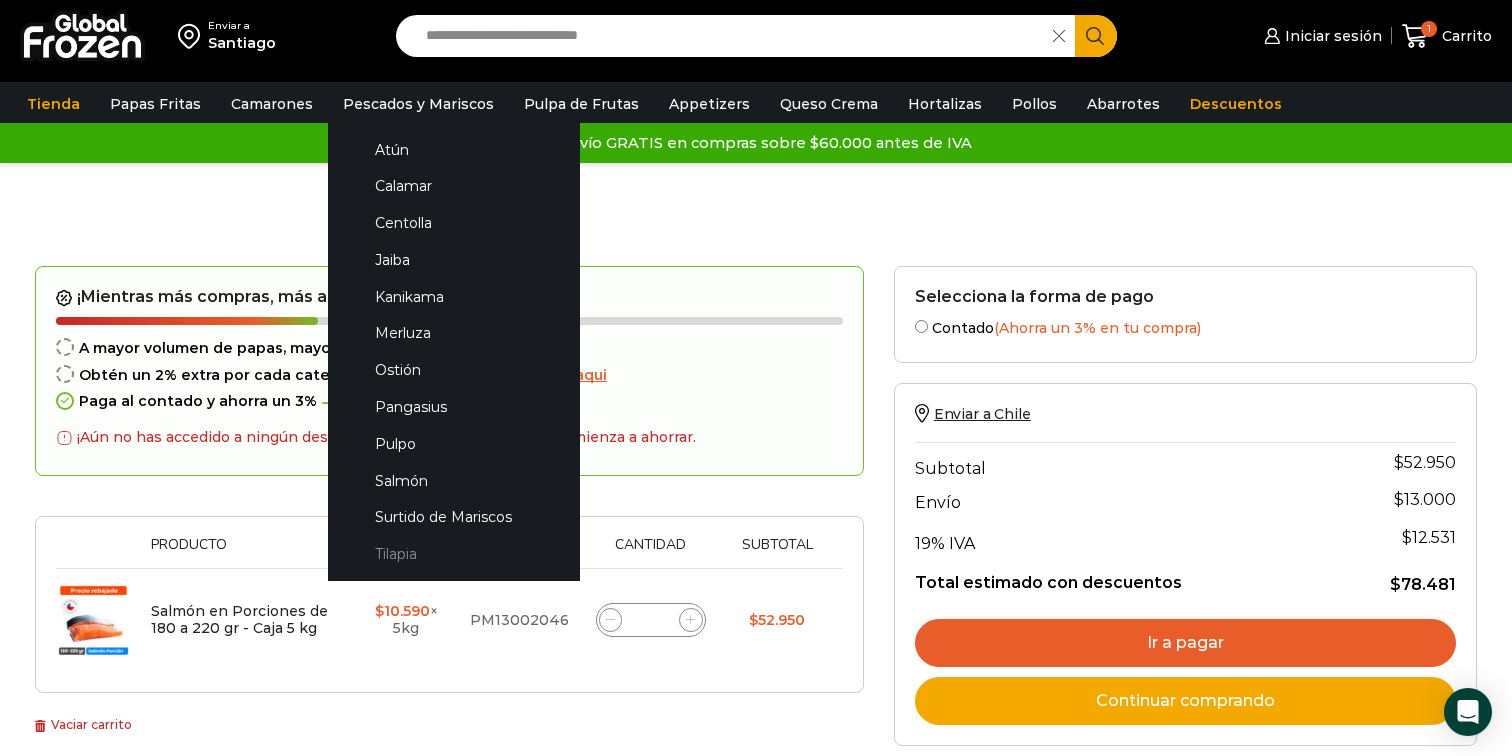 click on "Tilapia" at bounding box center [454, 554] 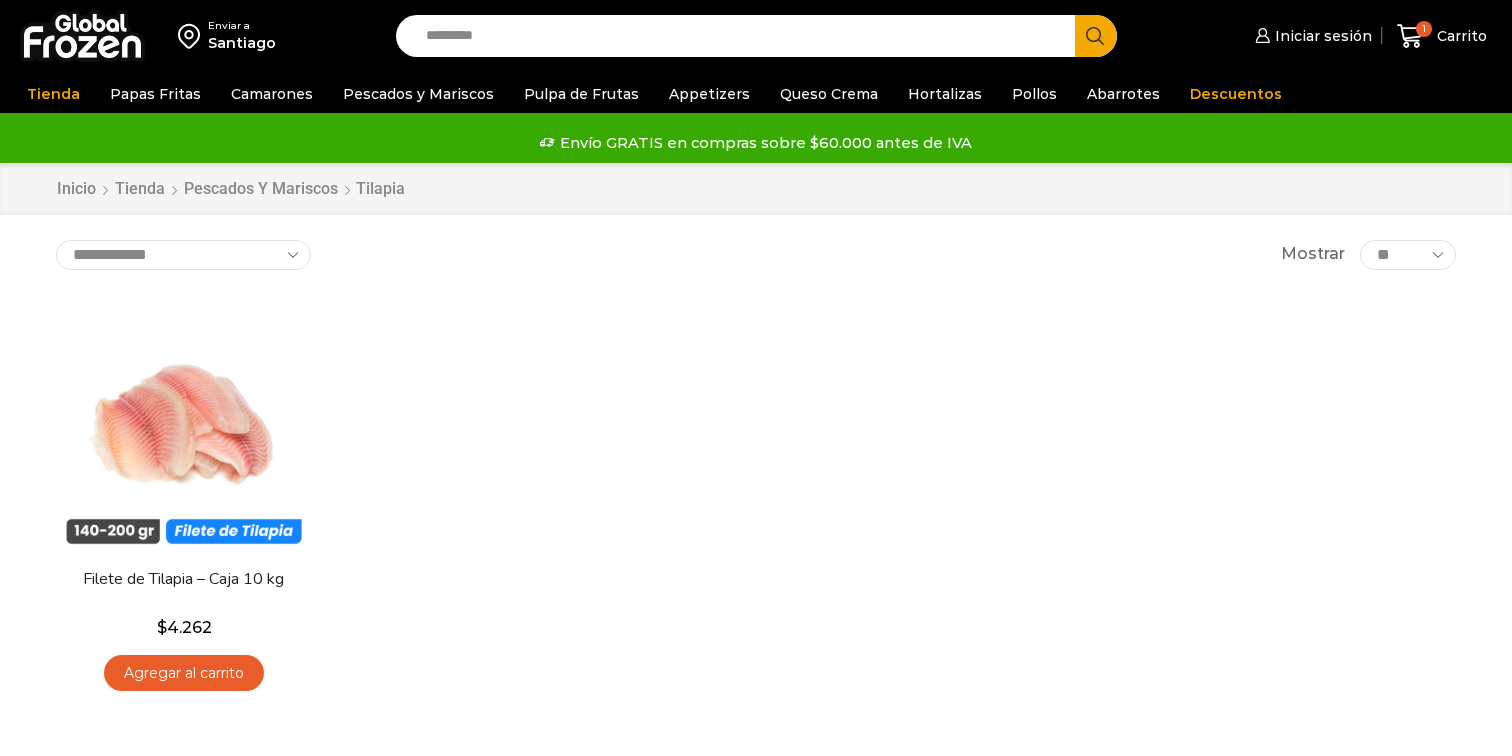 scroll, scrollTop: 0, scrollLeft: 0, axis: both 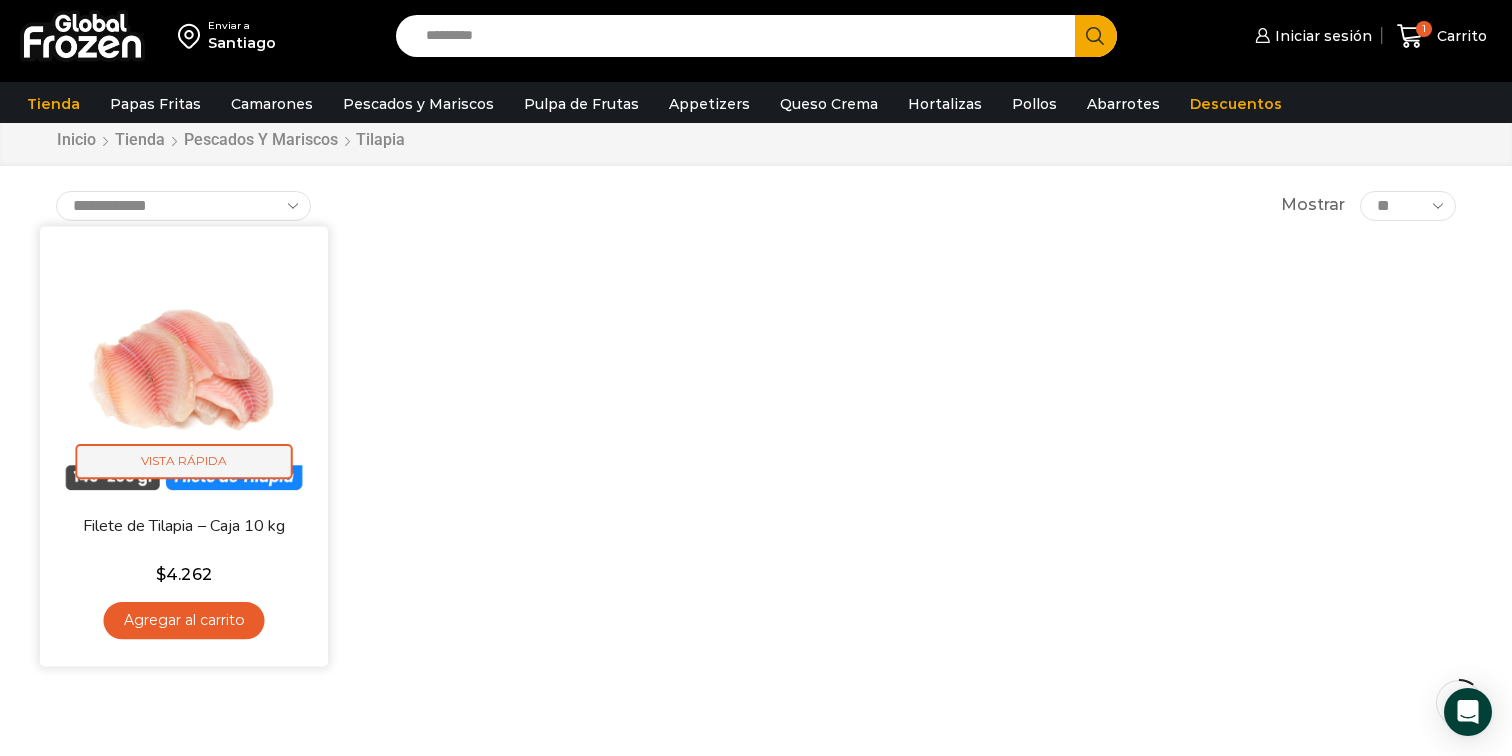 click on "Vista Rápida" at bounding box center (184, 461) 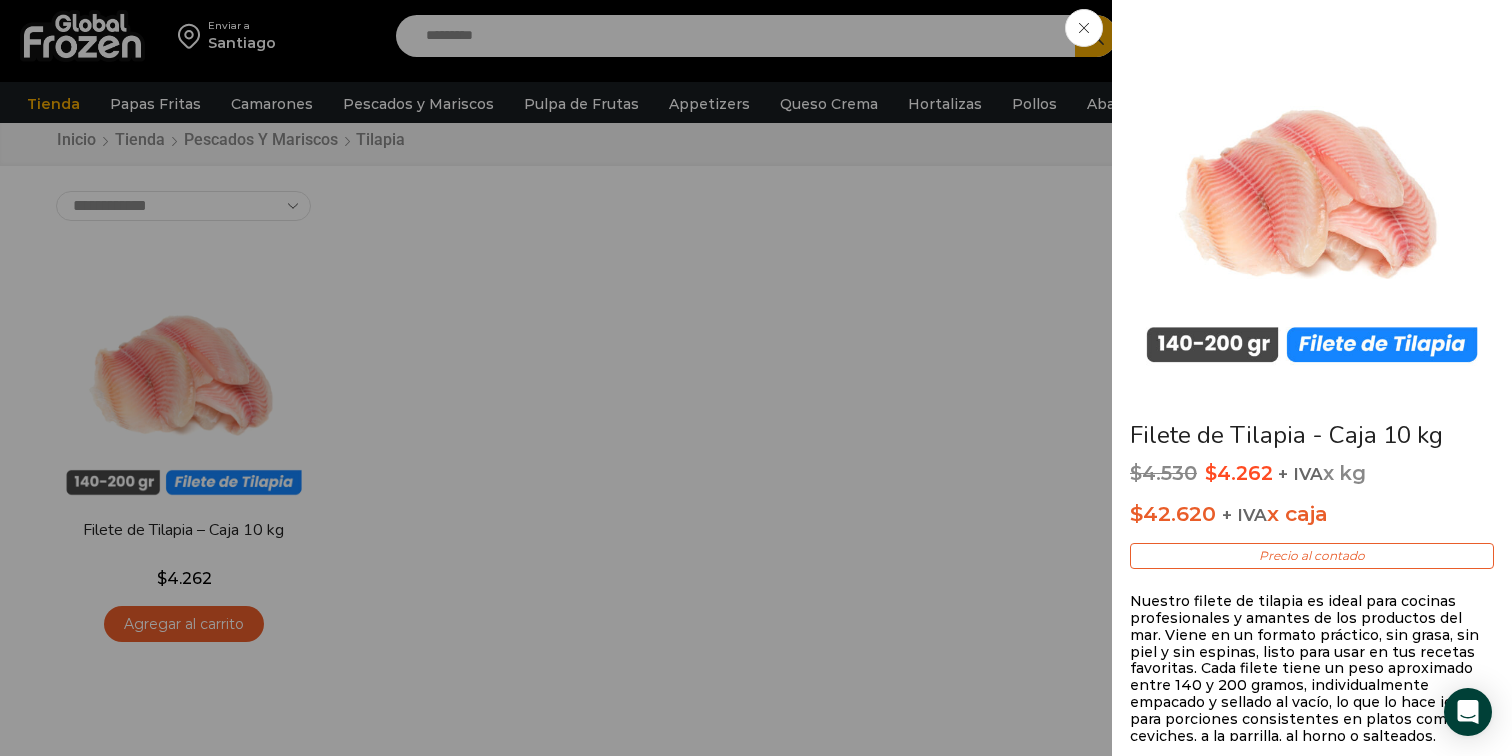 click on "Filete de Tilapia - Caja 10 kg
$ 4.530   Original price was: $4.530. $ 4.262 Current price is: $4.262.   + IVA  x kg
$ 42.620   + IVA  x caja
Precio al contado
Nuestro filete de tilapia es ideal para cocinas profesionales y amantes de los productos del mar. Viene en un formato práctico, sin grasa, sin piel y sin espinas, listo para usar en tus recetas favoritas. Cada filete tiene un peso aproximado entre 140 y 200 gramos, individualmente empacado y sellado al vacío, lo que lo hace ideal para porciones consistentes en platos como ceviches, a la parrilla, al horno o salteados.
$ 42.620    + IVA" at bounding box center (756, -59) 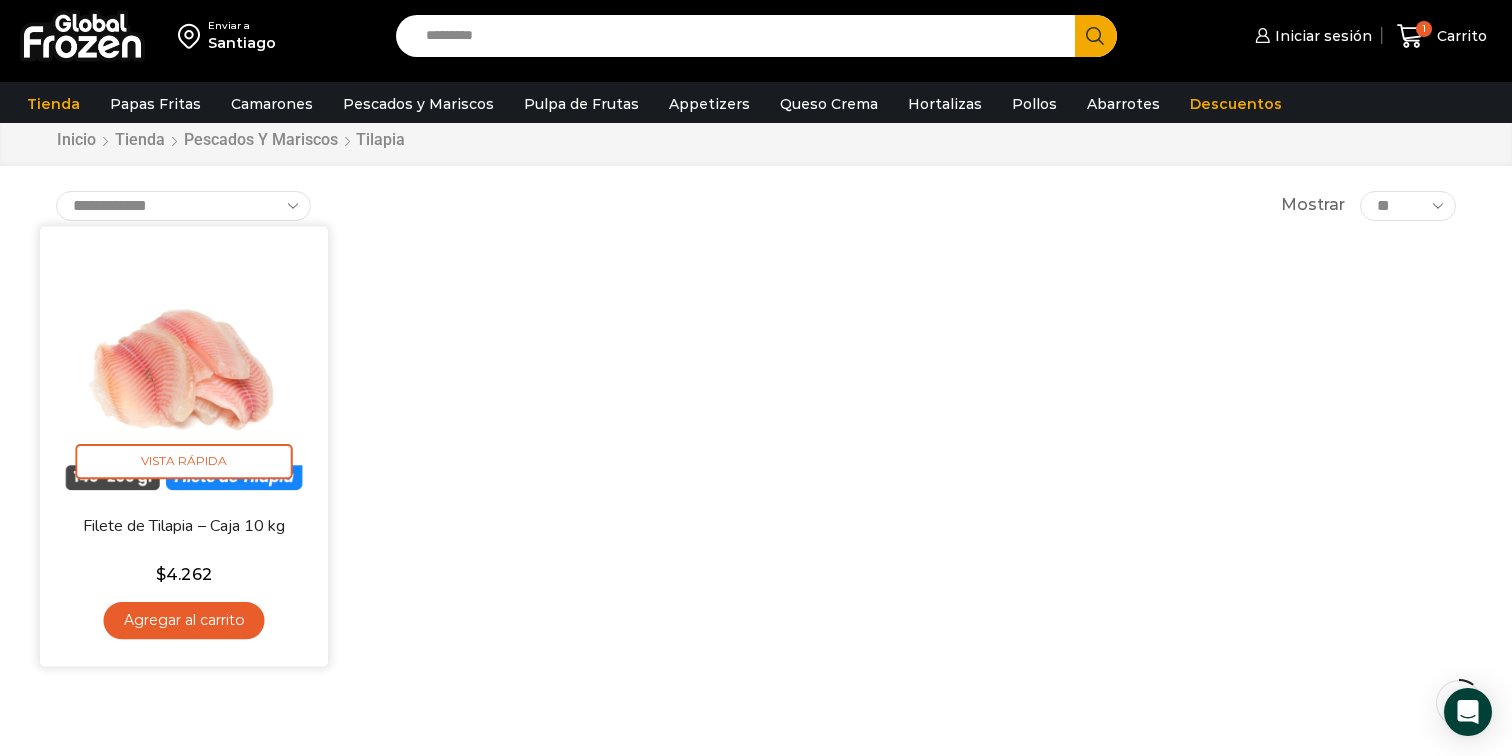 click at bounding box center (184, 370) 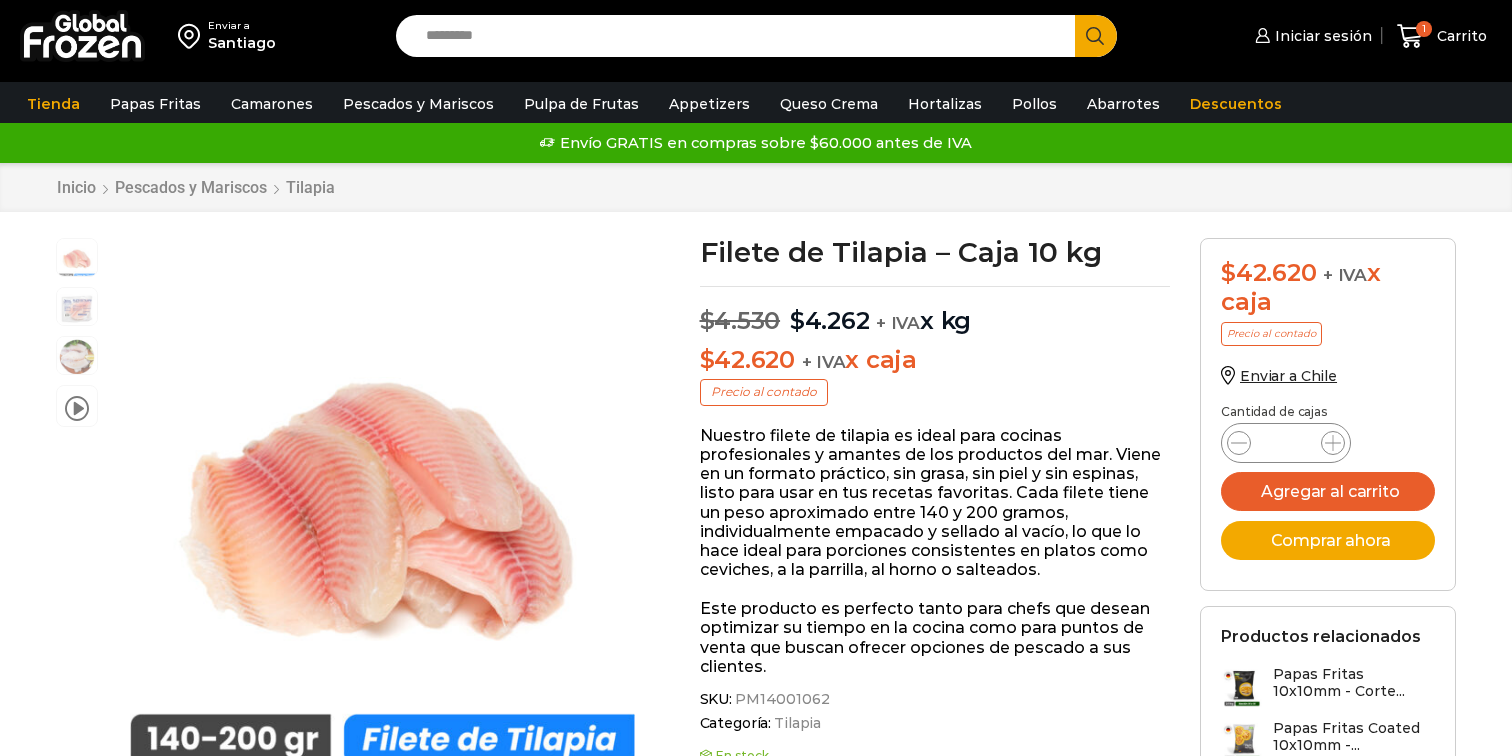 scroll, scrollTop: 0, scrollLeft: 0, axis: both 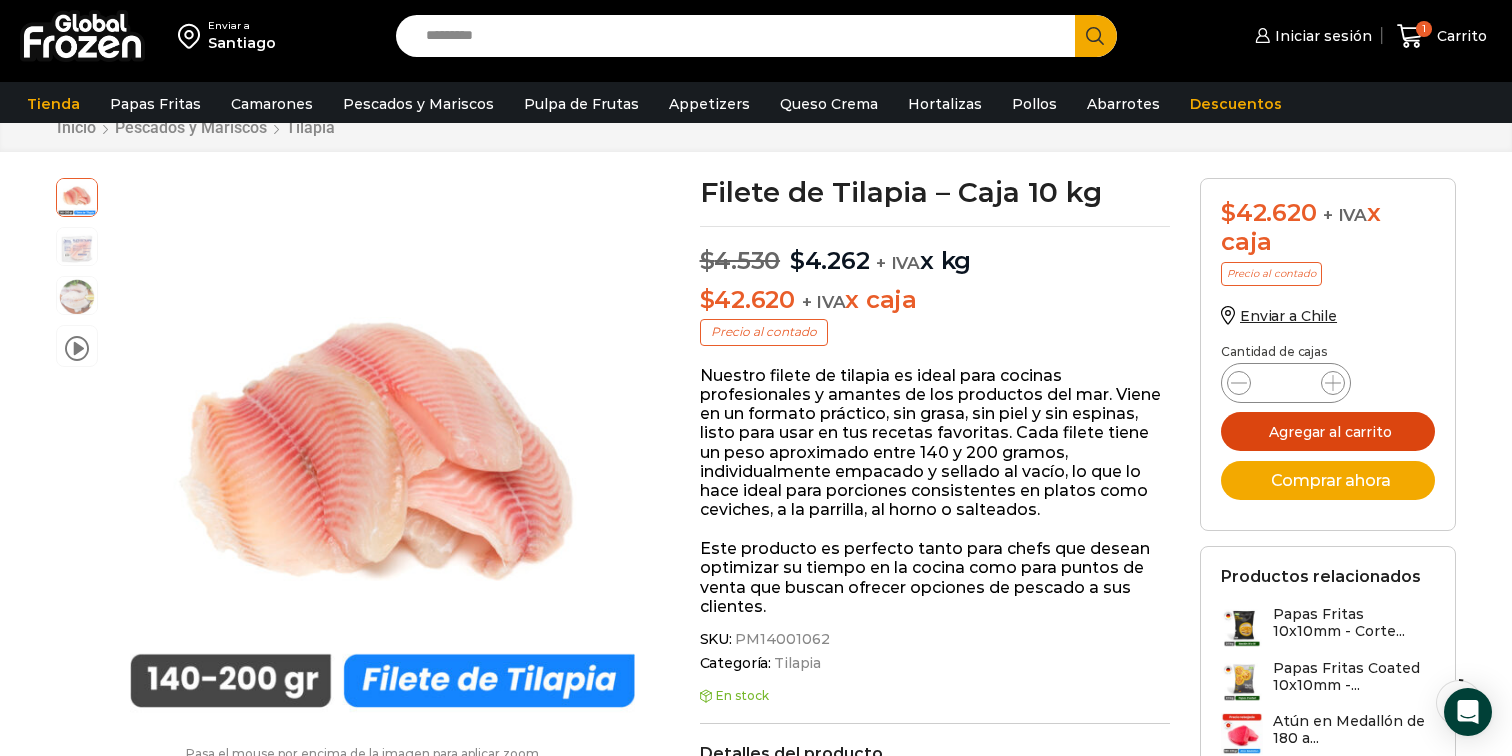 click on "Agregar al carrito" at bounding box center [1328, 431] 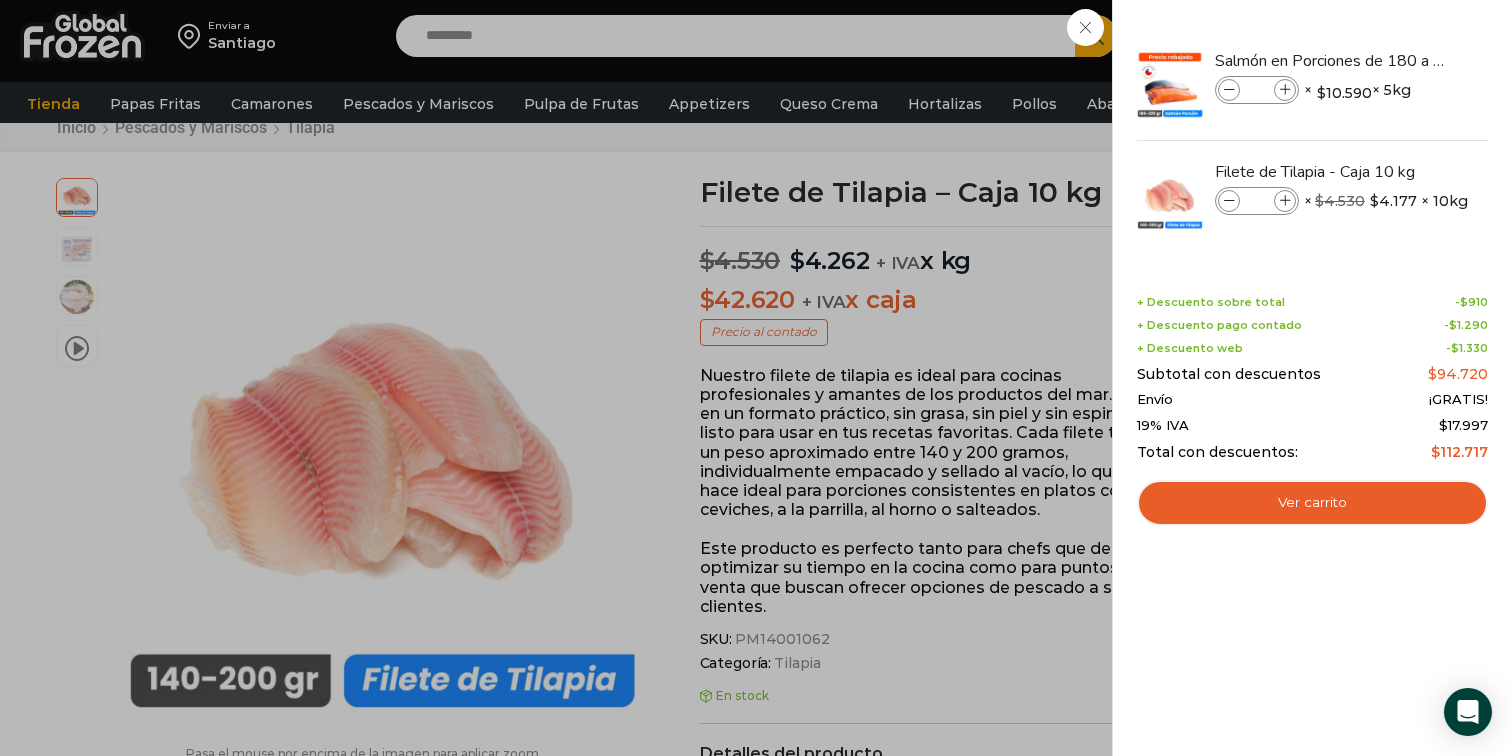 type 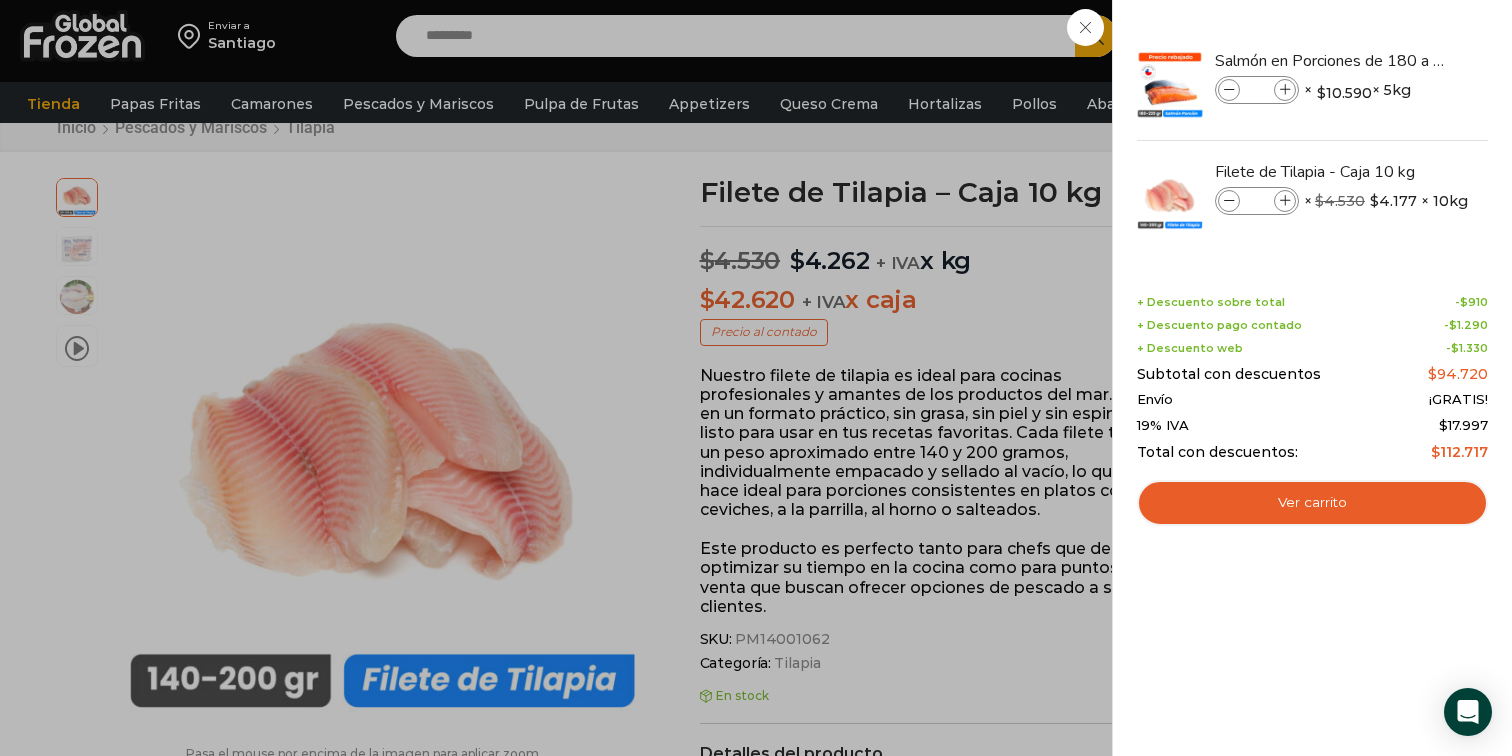 click on "2
Carrito
2
2
Shopping Cart
*" at bounding box center [1442, 36] 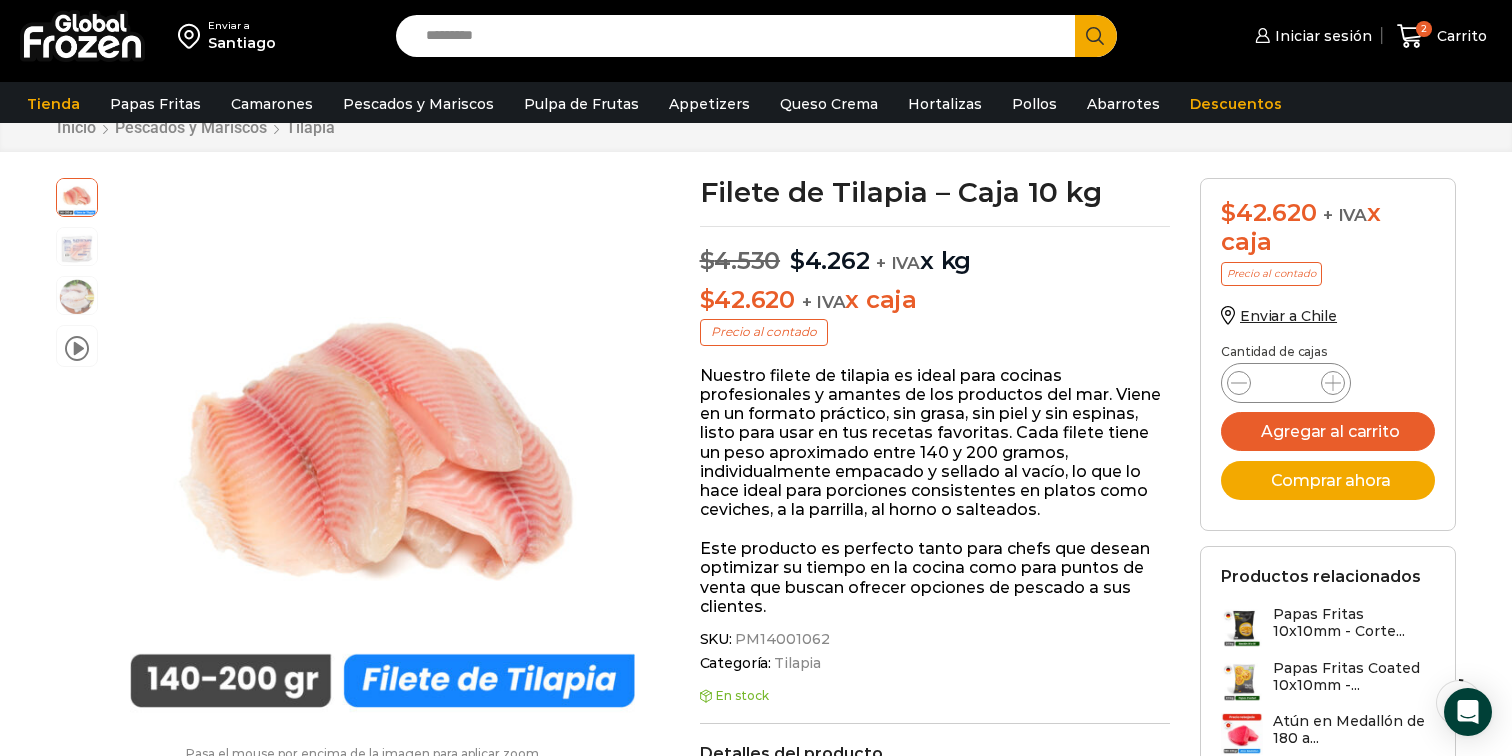 click on "Search input" at bounding box center [740, 36] 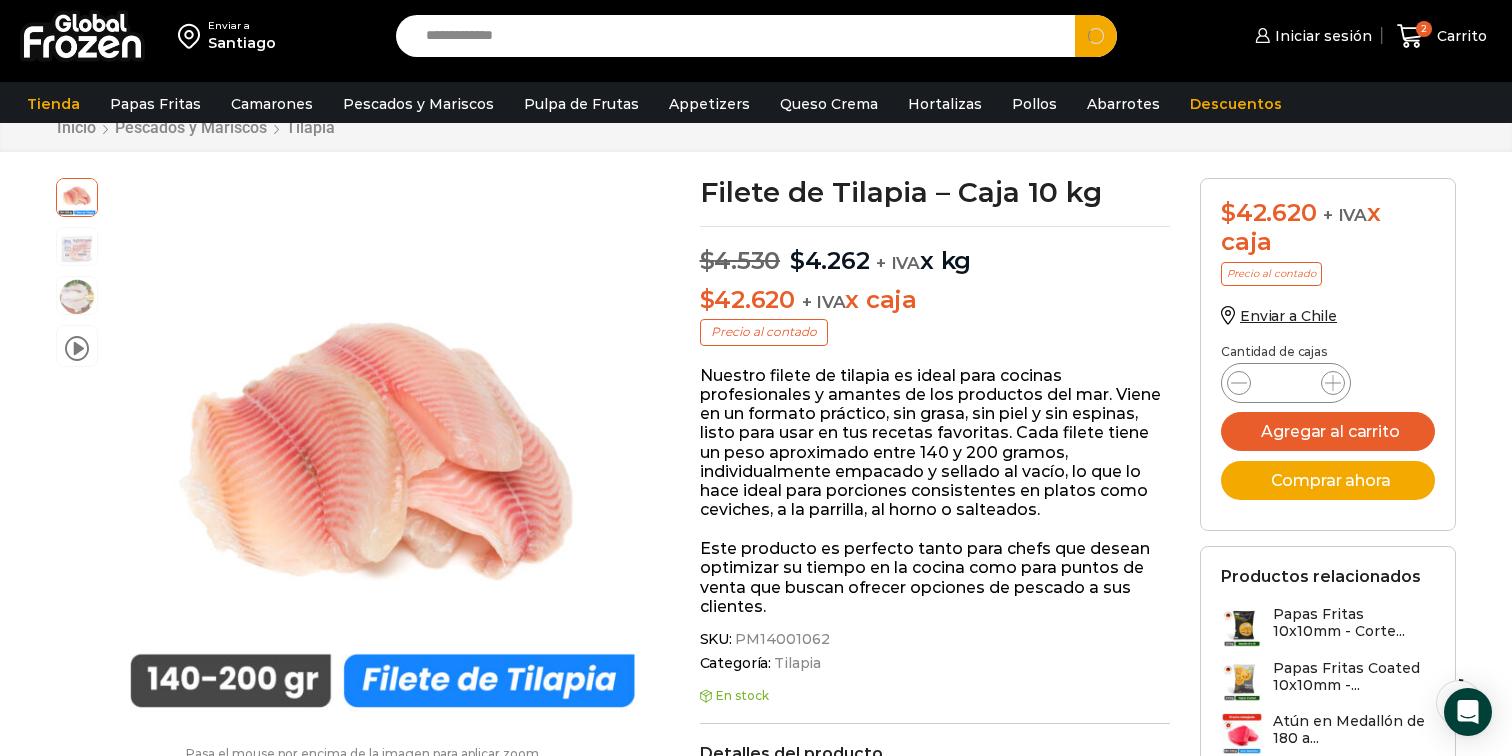 type on "**********" 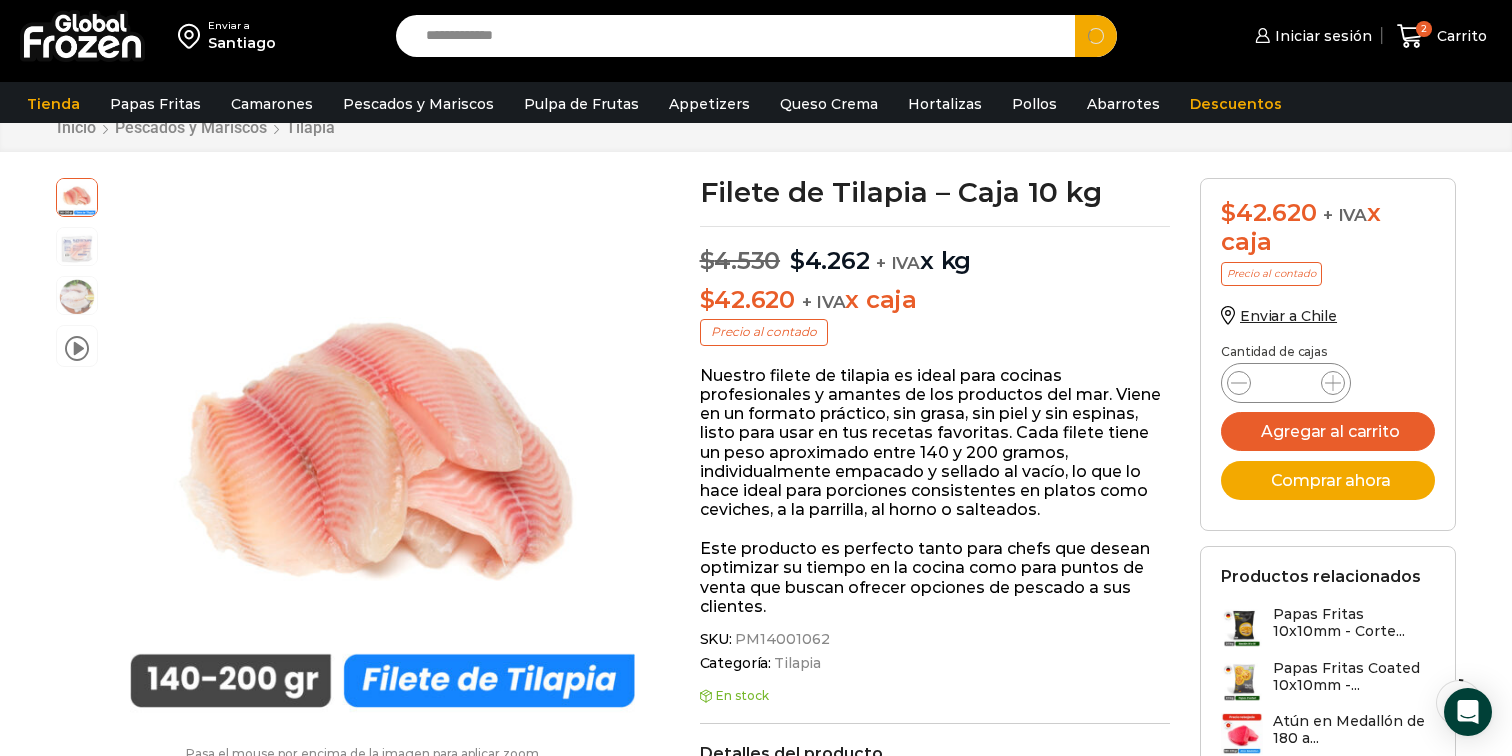 click on "**********" at bounding box center [740, 36] 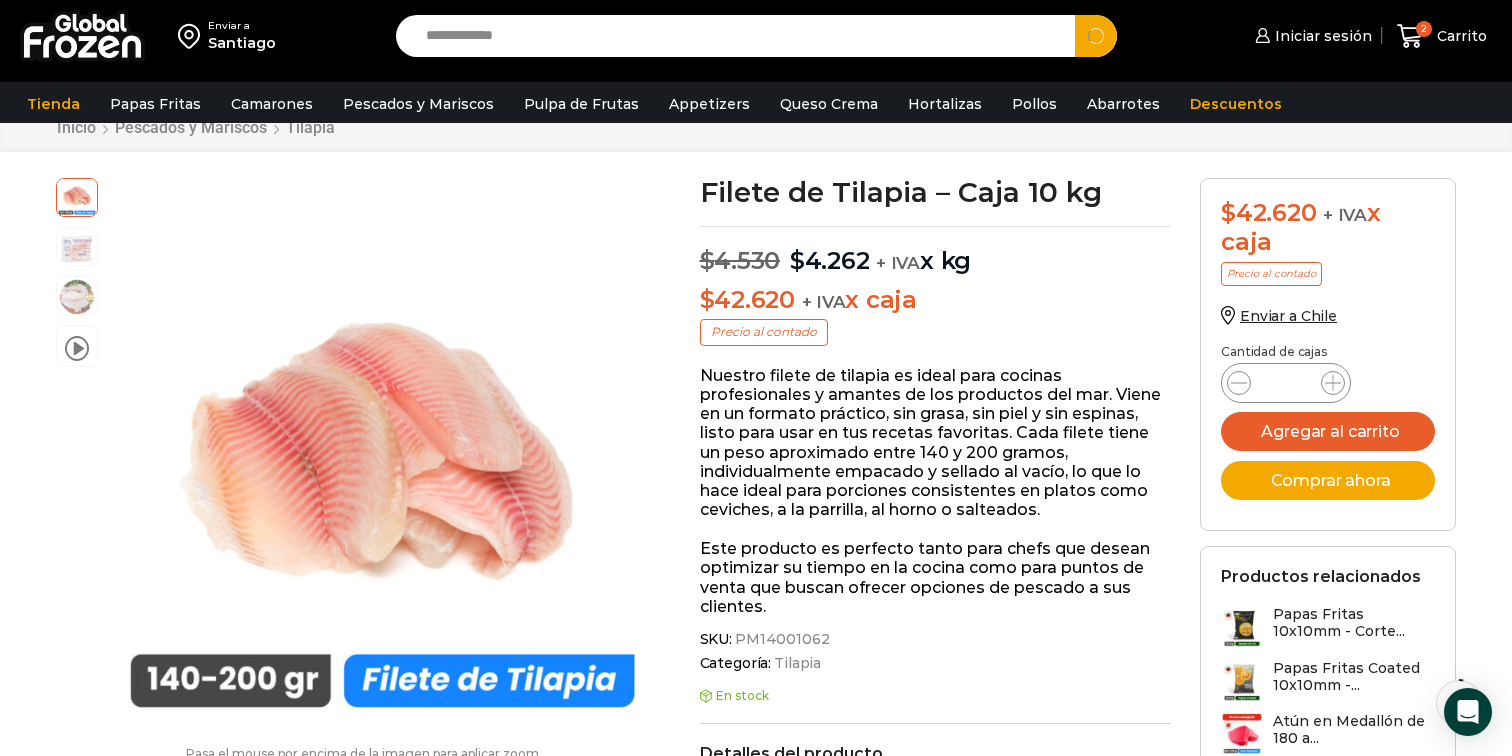 click on "Search" at bounding box center [1096, 36] 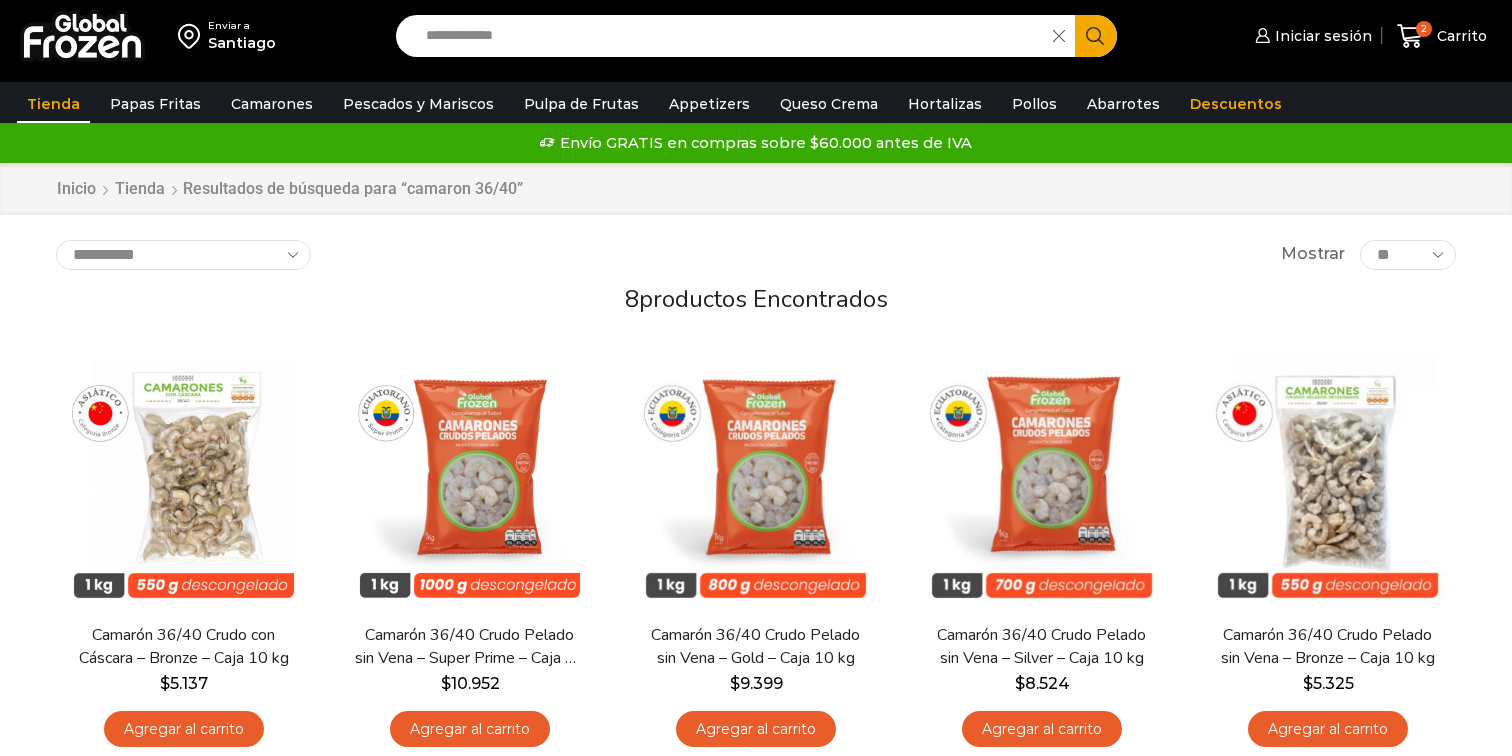 scroll, scrollTop: 0, scrollLeft: 0, axis: both 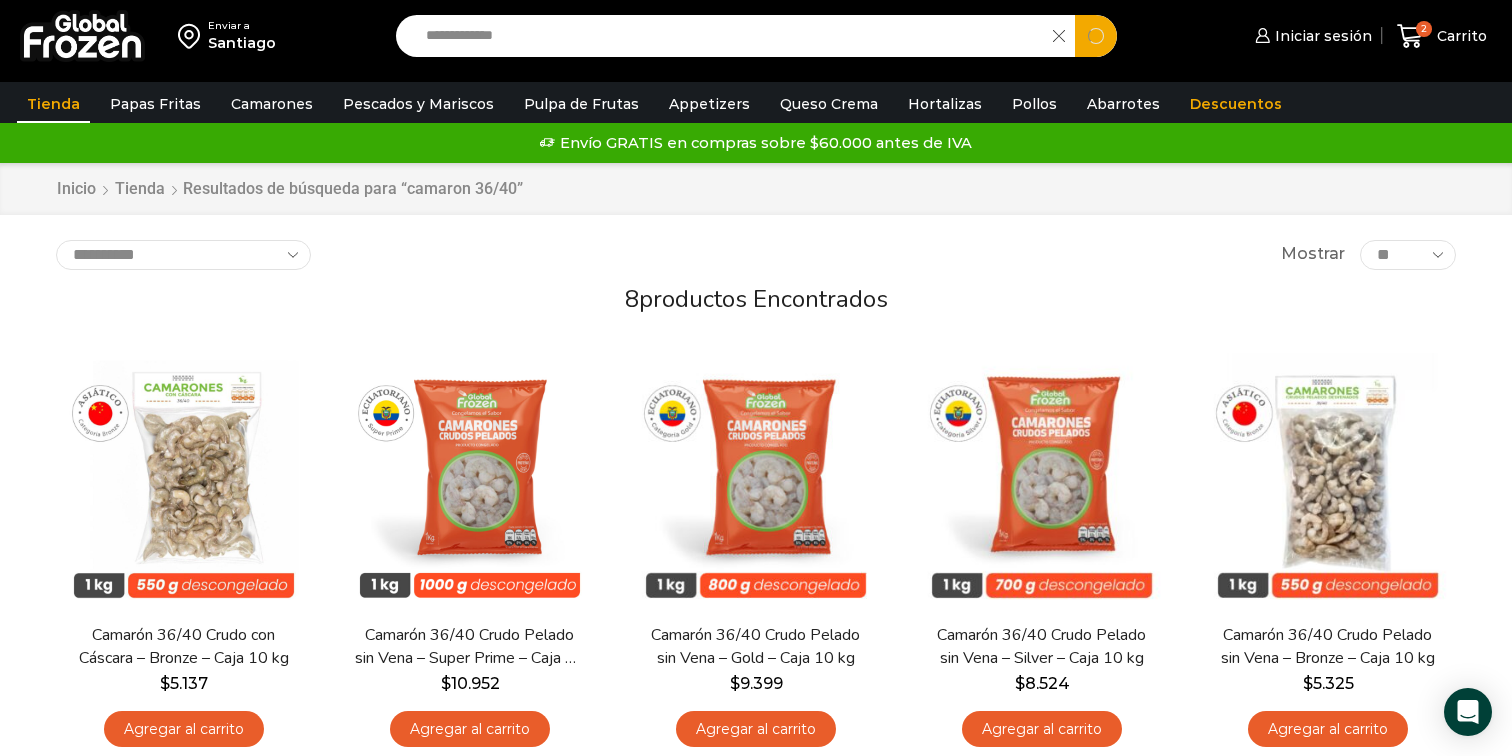 click on "**********" at bounding box center (729, 36) 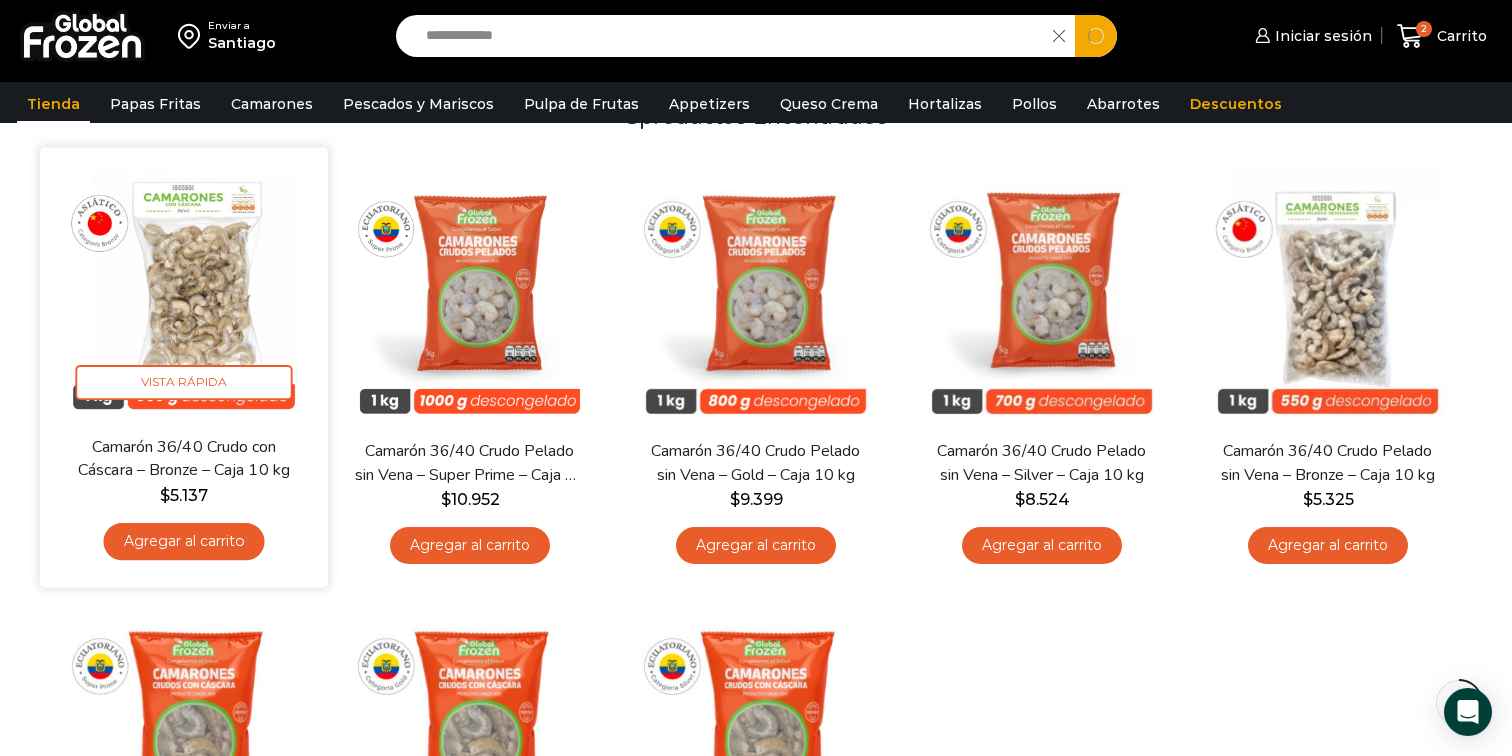 scroll, scrollTop: 194, scrollLeft: 0, axis: vertical 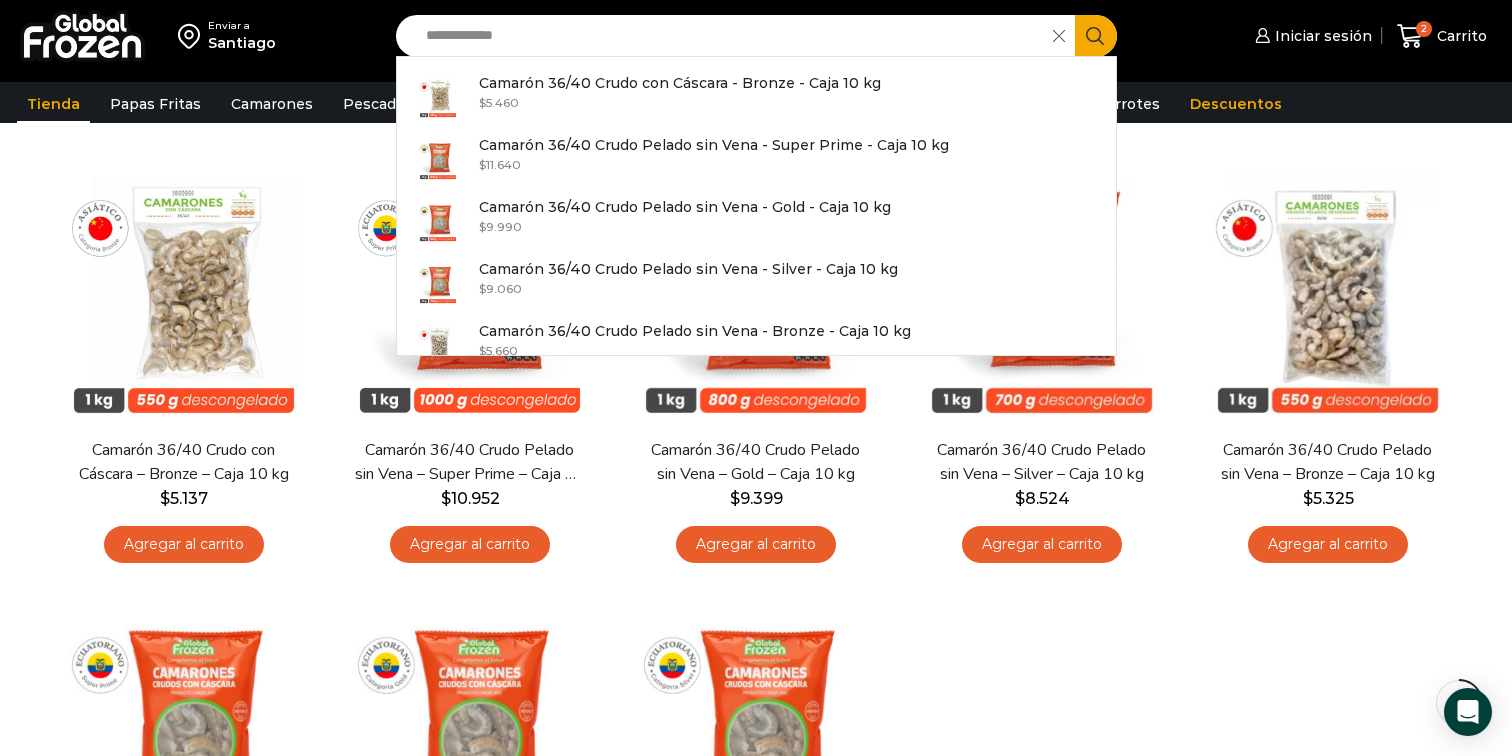 click on "**********" at bounding box center [756, 515] 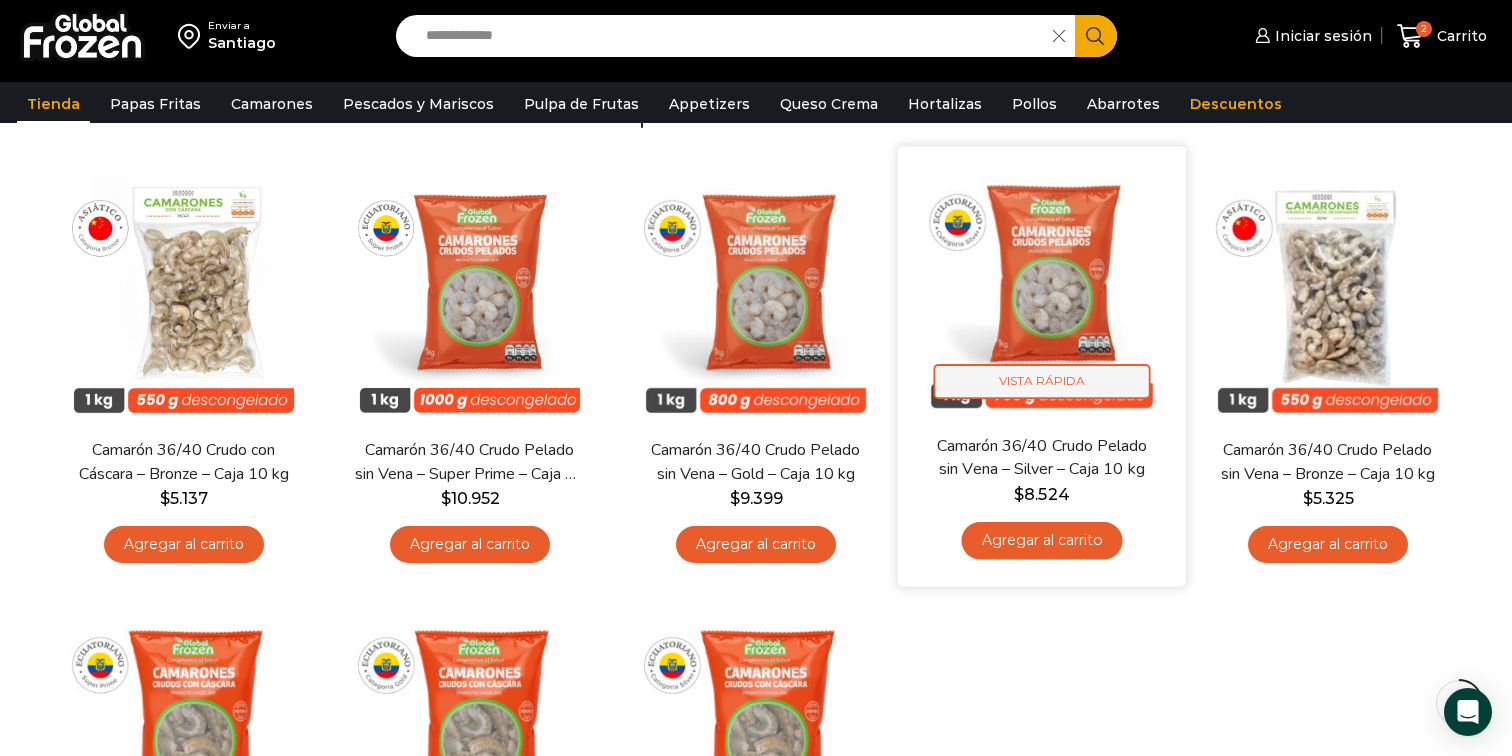 click on "Vista Rápida" at bounding box center (1042, 382) 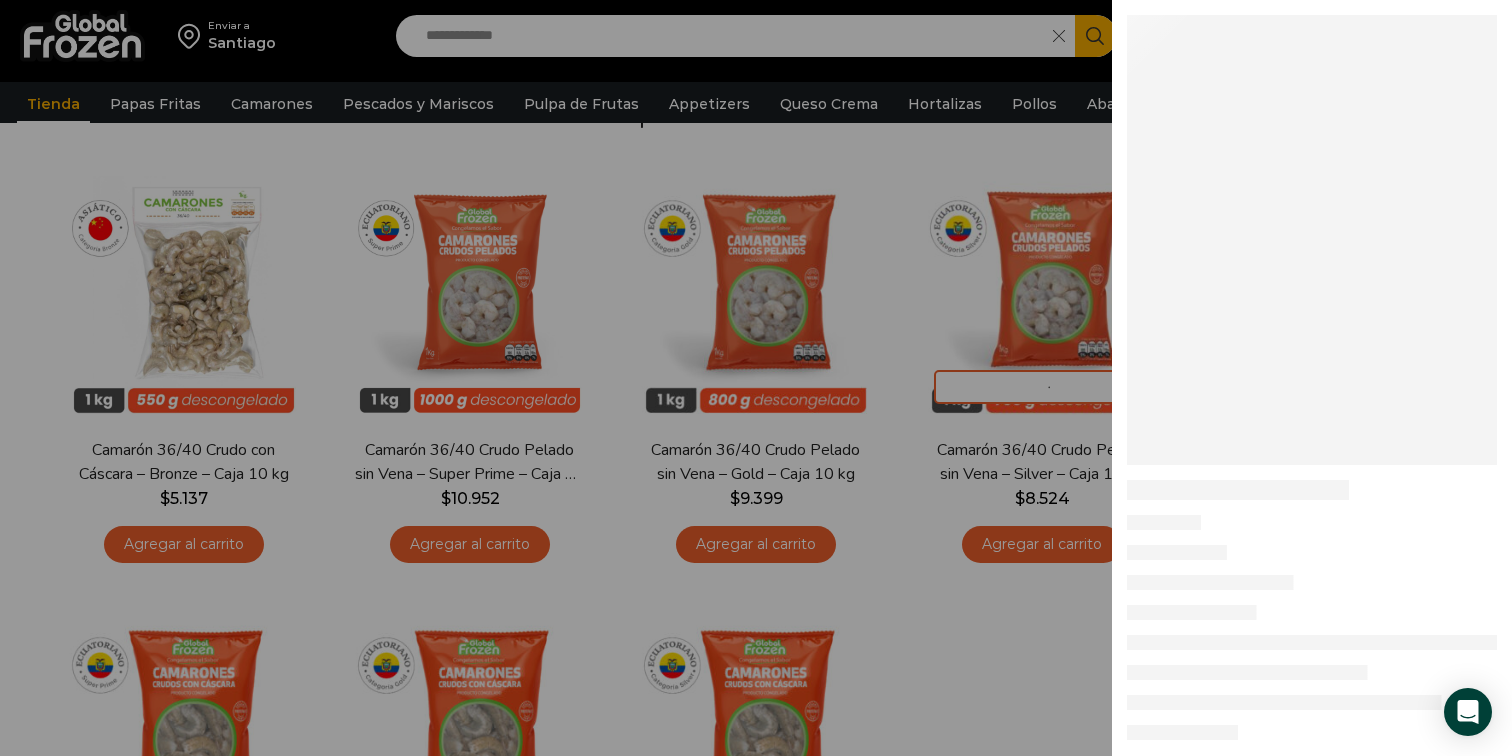 click at bounding box center (756, -194) 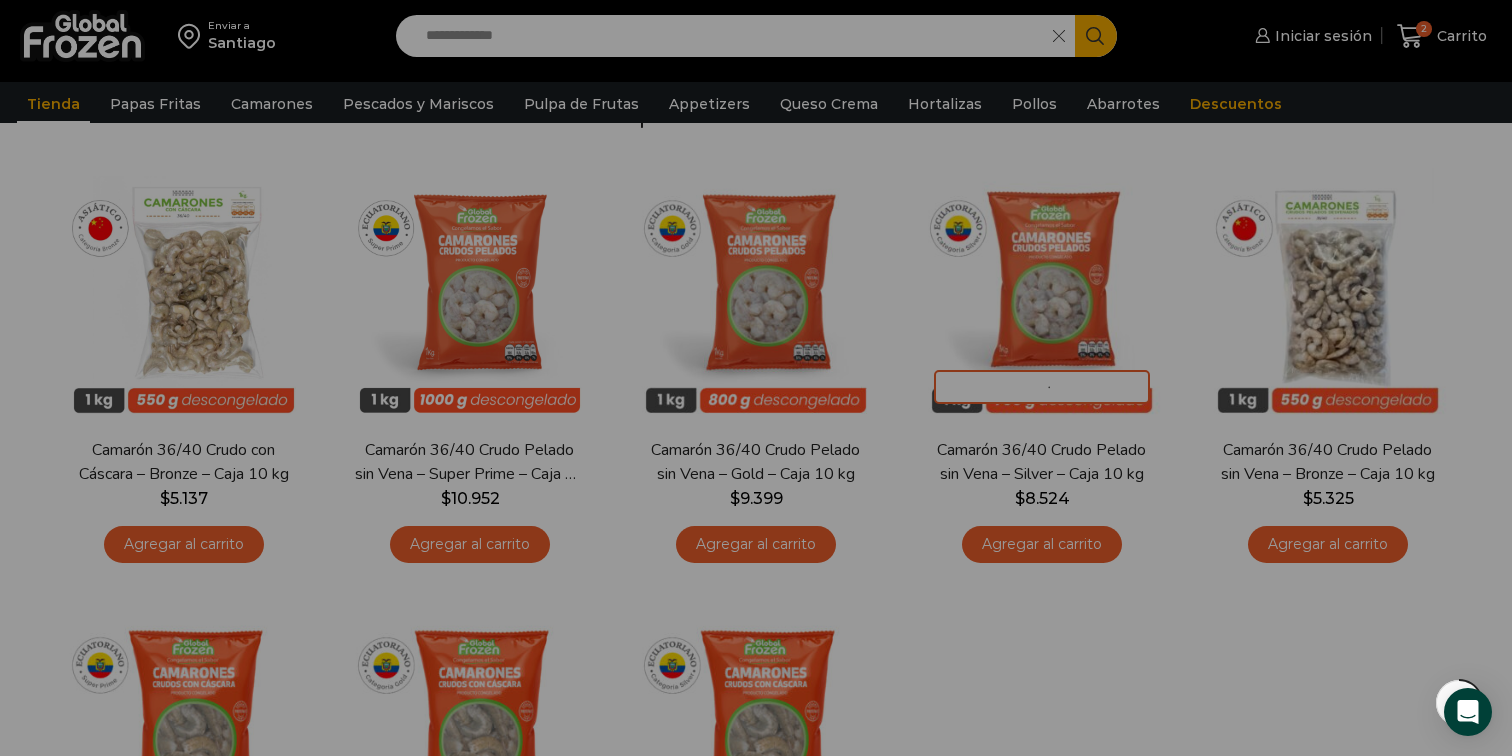 click at bounding box center [756, -194] 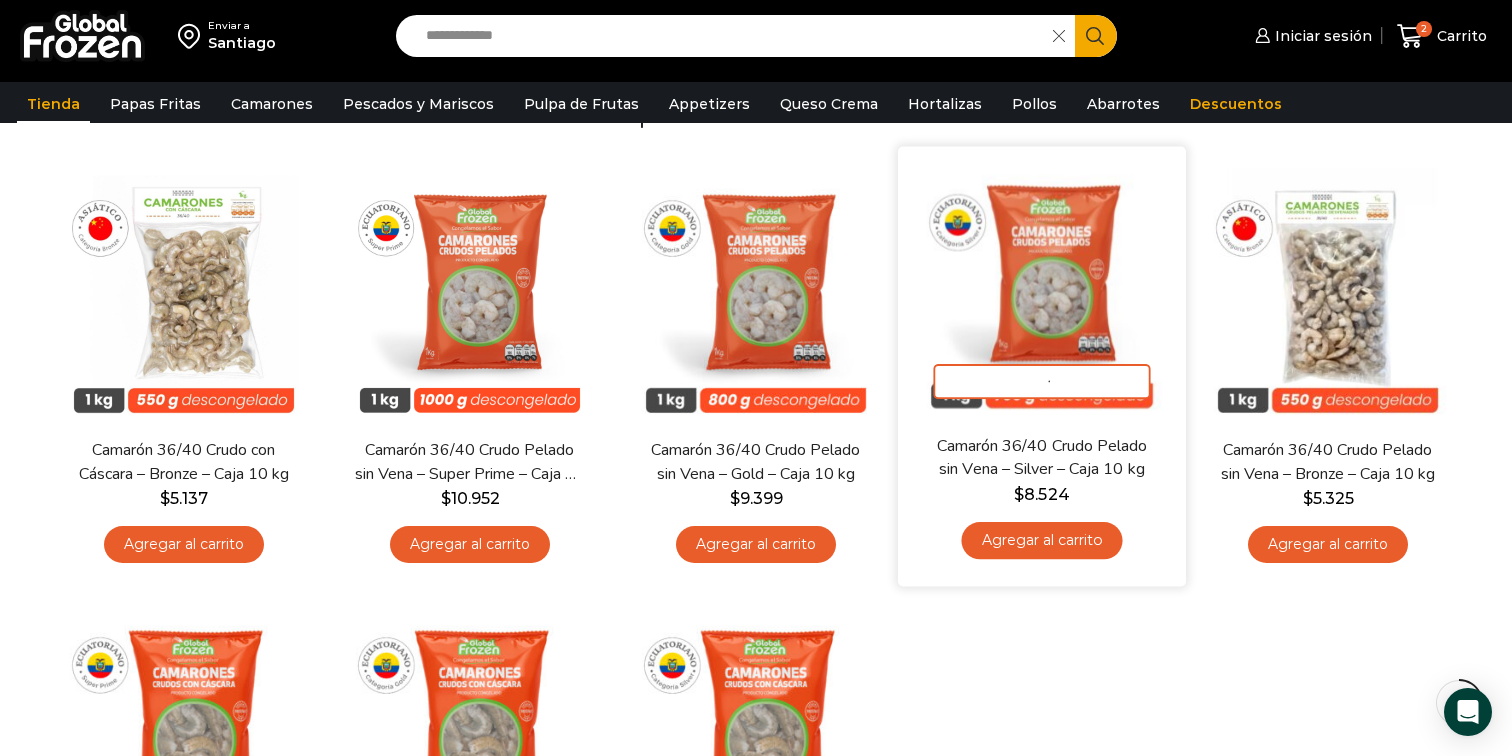 click at bounding box center (1042, 291) 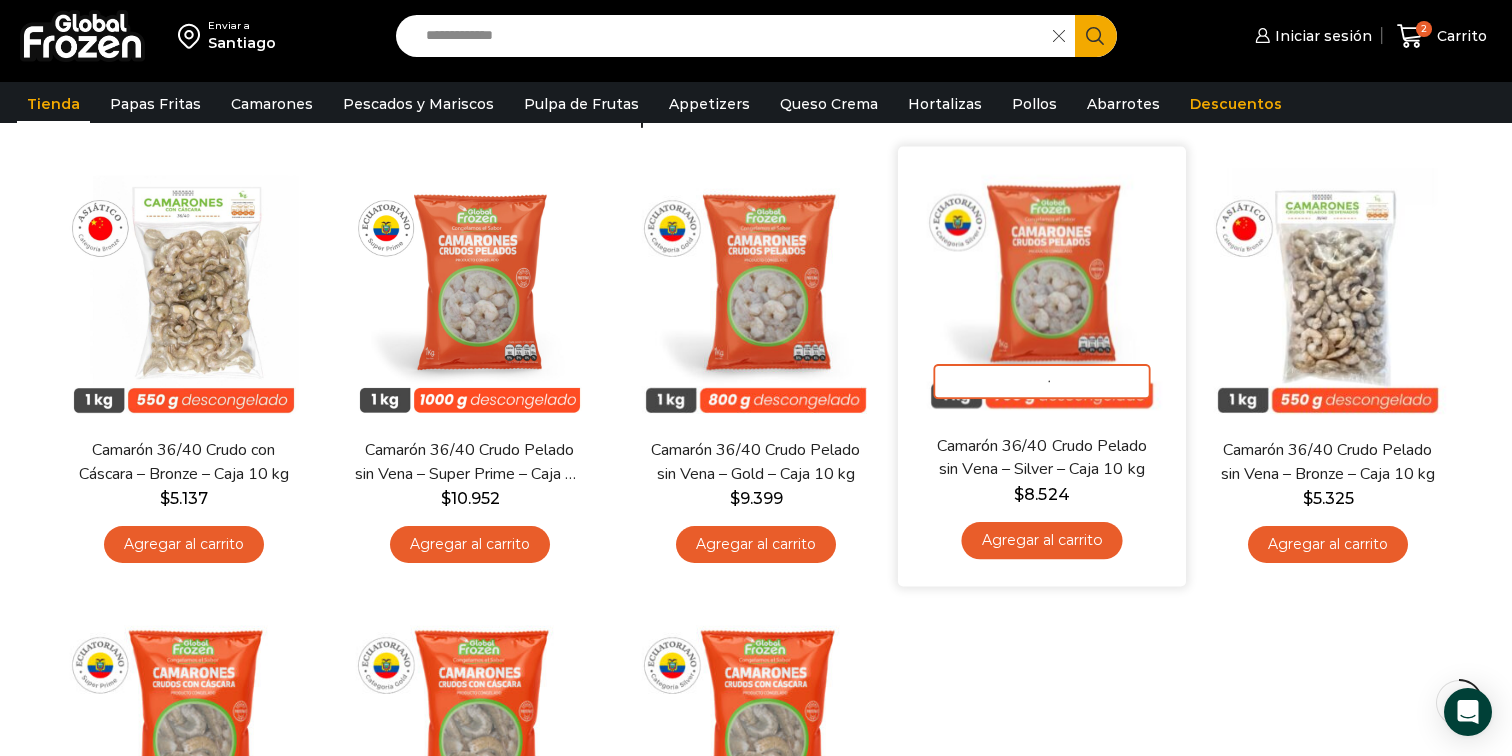 click at bounding box center (1042, 291) 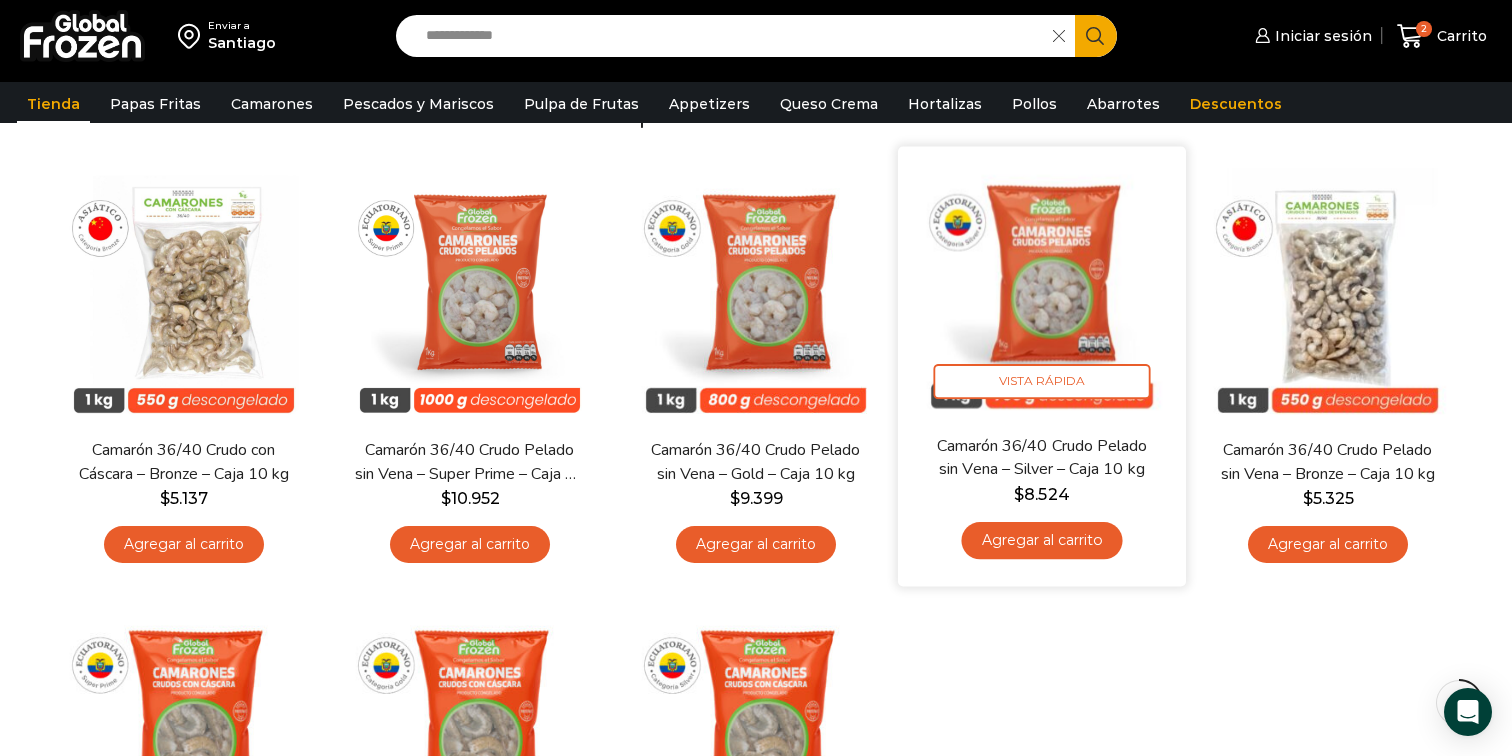 click at bounding box center (1042, 291) 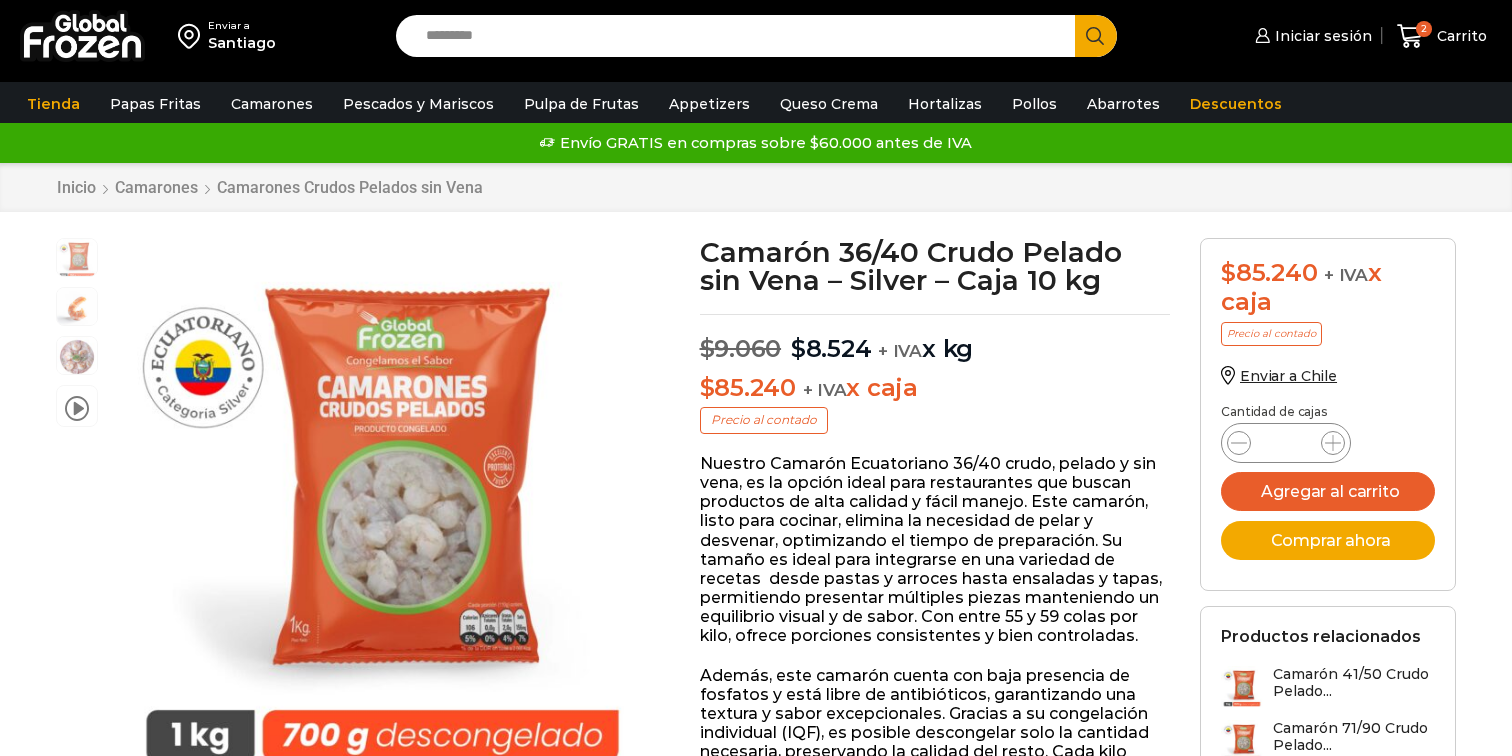 scroll, scrollTop: 0, scrollLeft: 0, axis: both 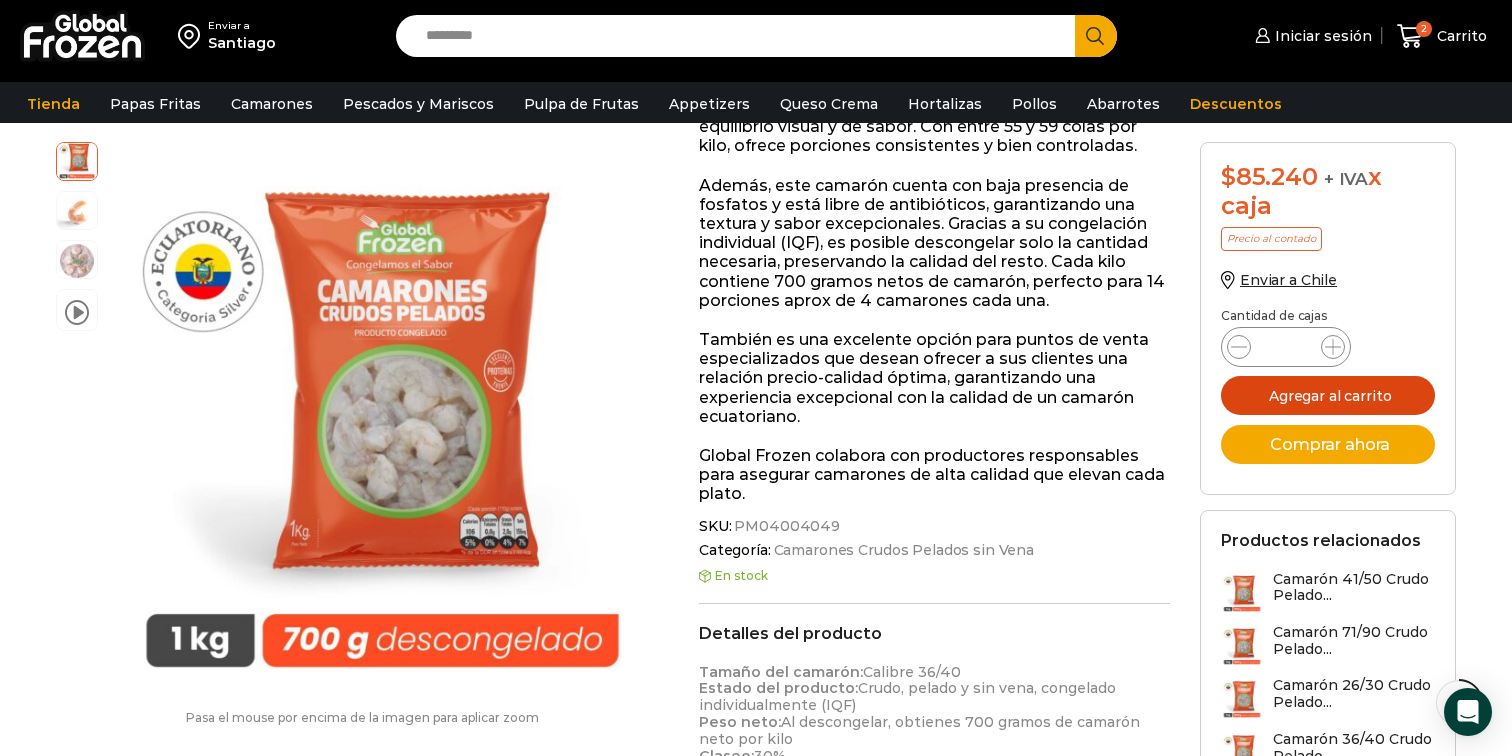 click on "Agregar al carrito" at bounding box center (1328, 395) 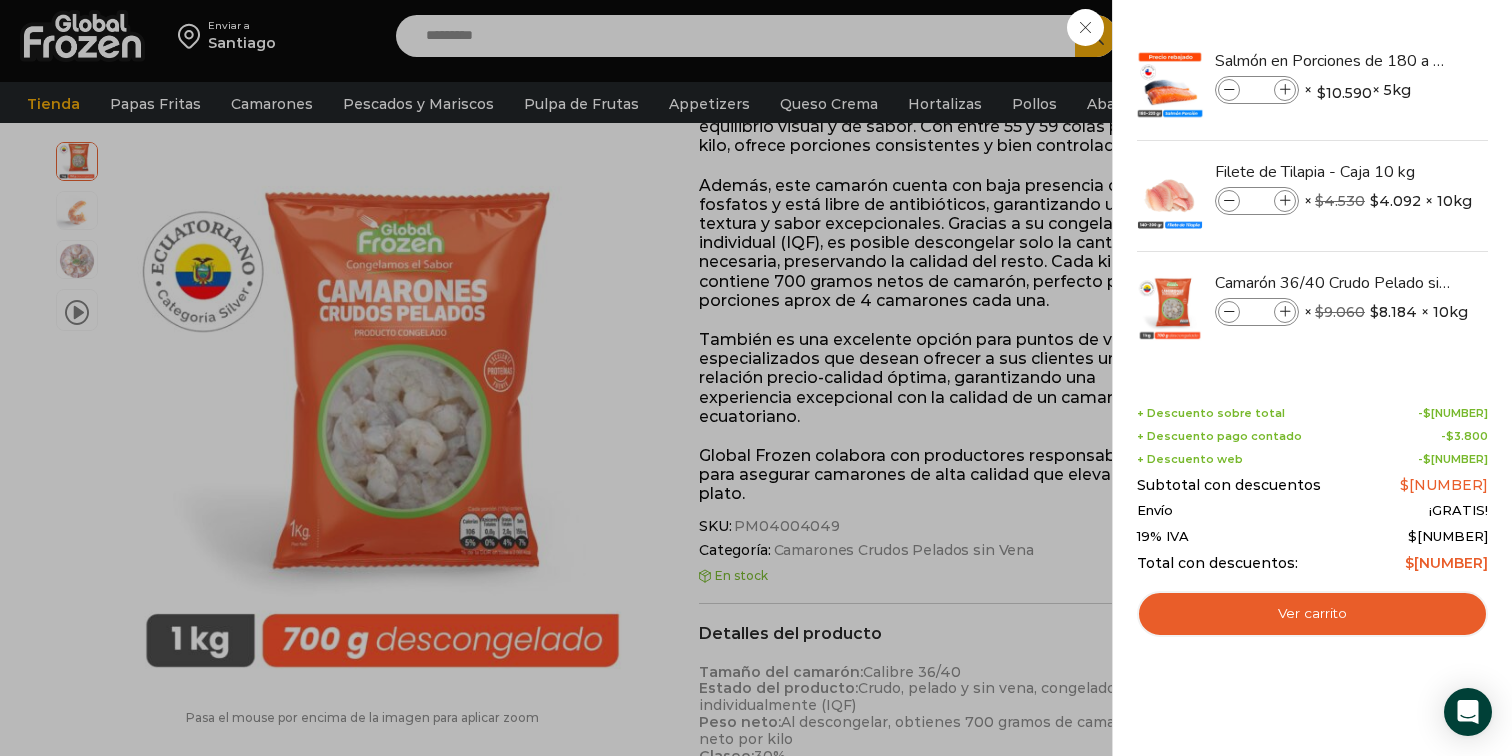 click on "3
Carrito
3
3
Shopping Cart
*" at bounding box center [1442, 36] 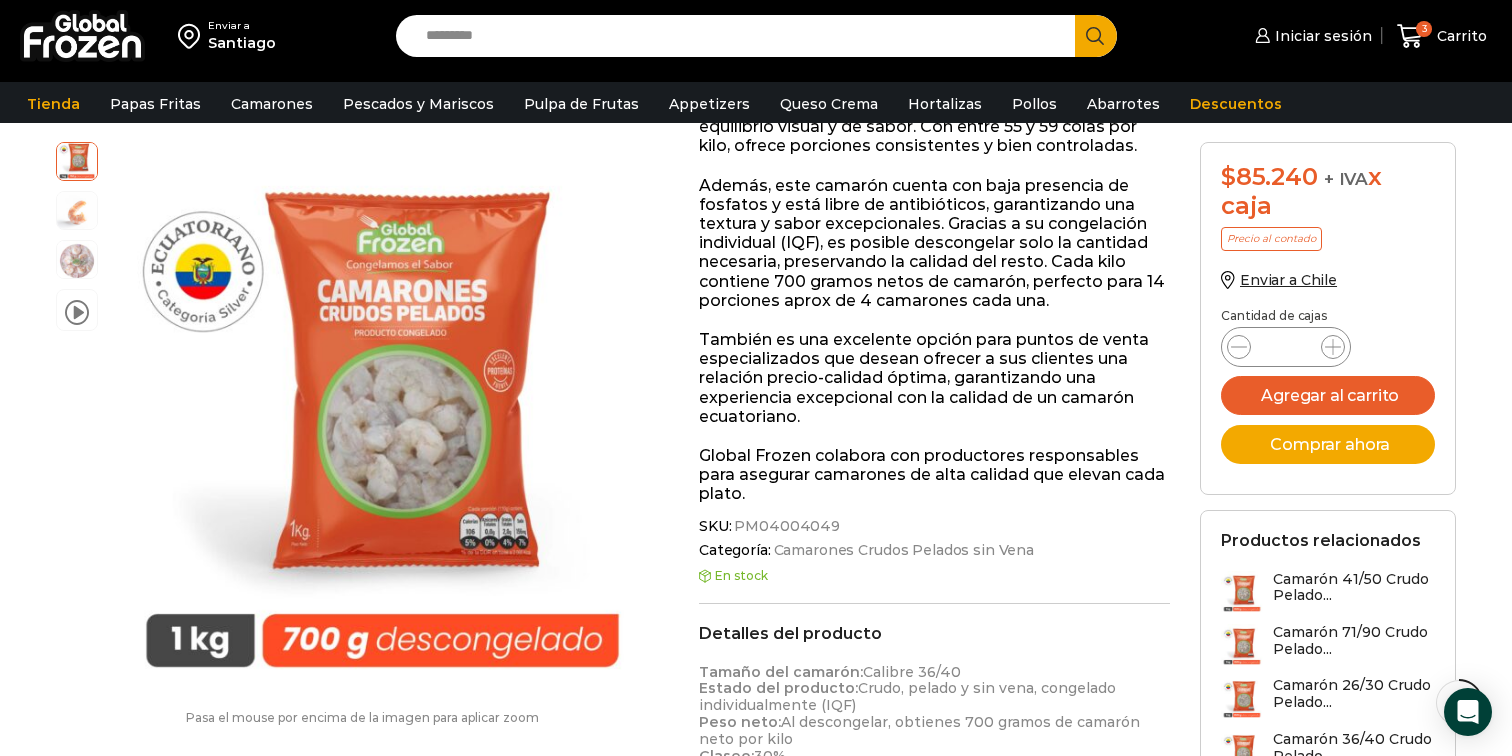 click on "También es una excelente opción para puntos de venta especializados que desean ofrecer a sus clientes una relación precio-calidad óptima, garantizando una experiencia excepcional con la calidad de un camarón ecuatoriano." at bounding box center [934, 378] 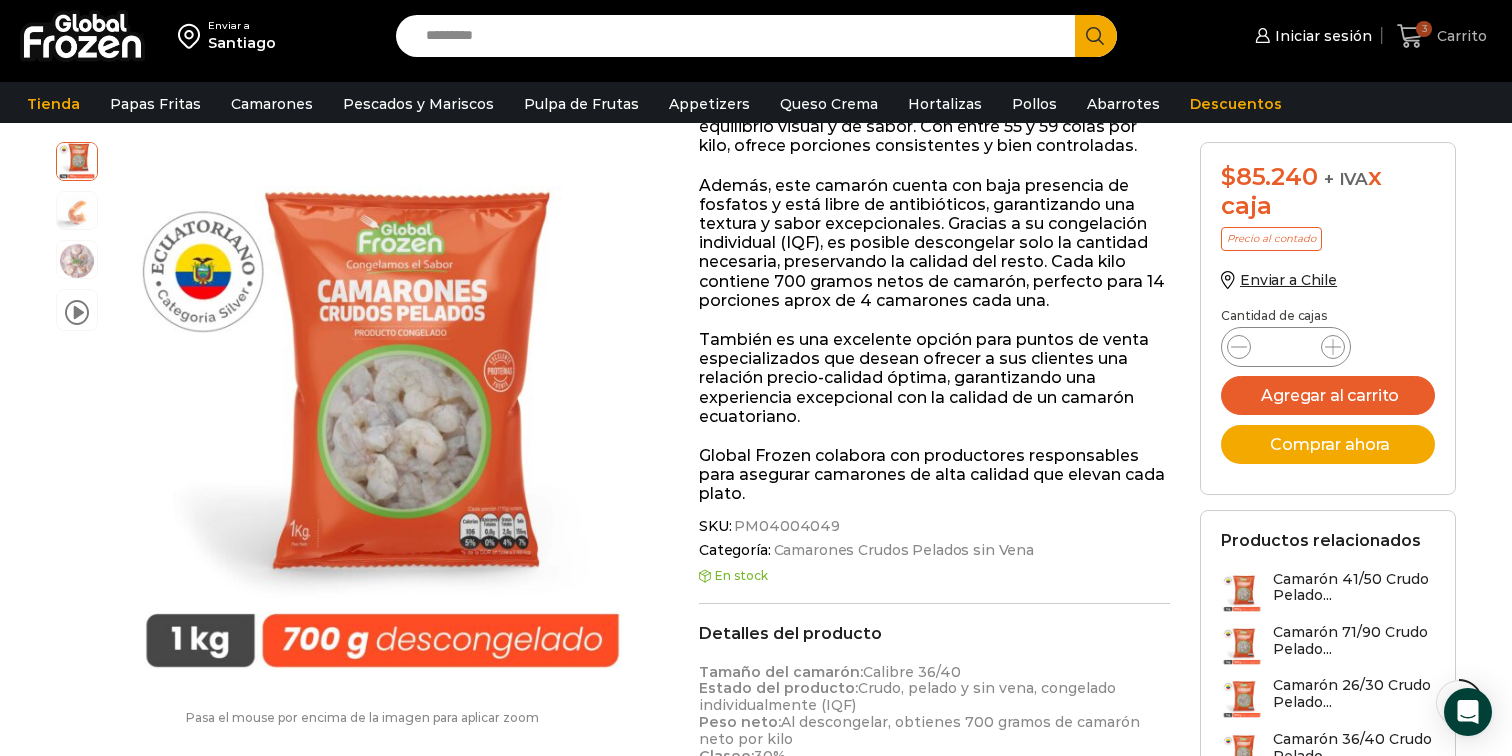 click on "Carrito" at bounding box center (1459, 36) 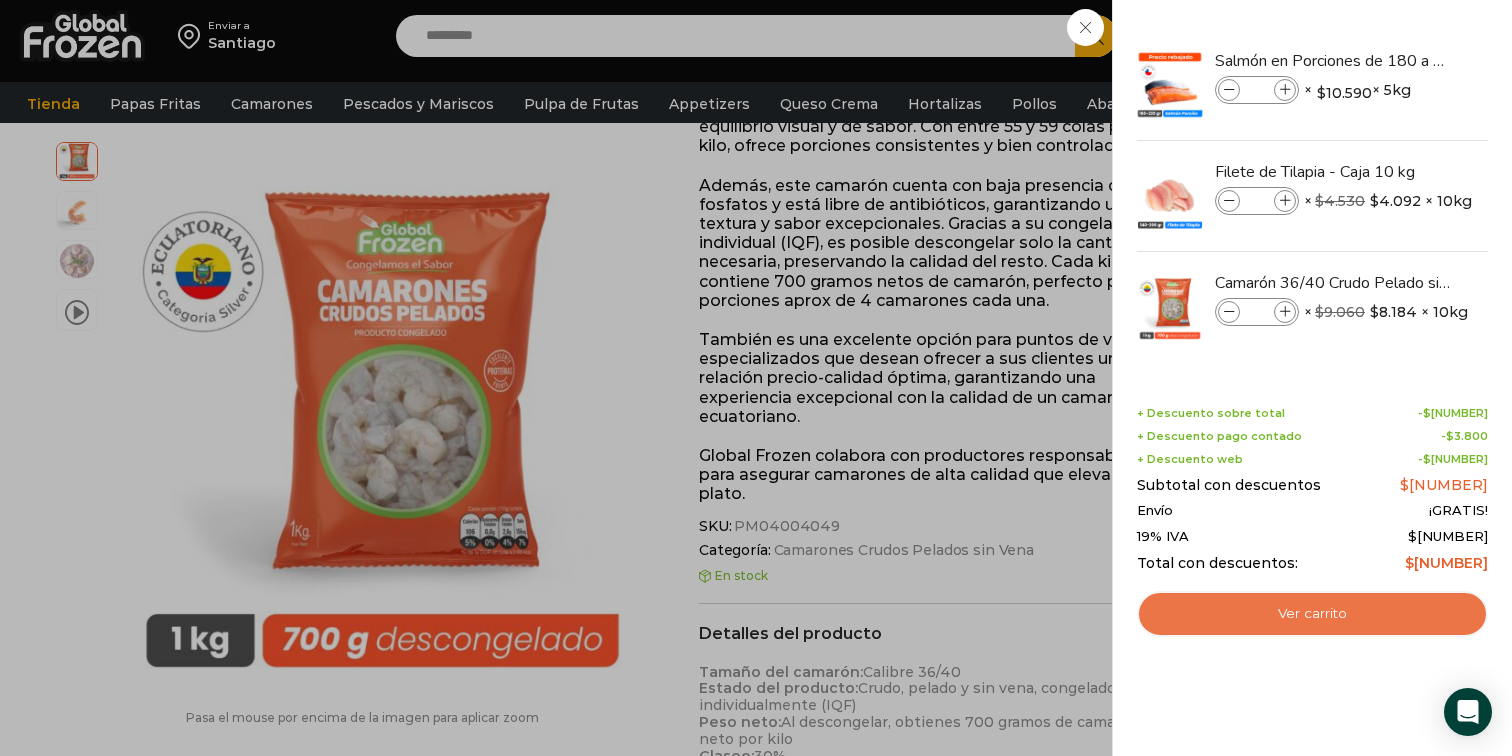 click on "Ver carrito" at bounding box center [1312, 614] 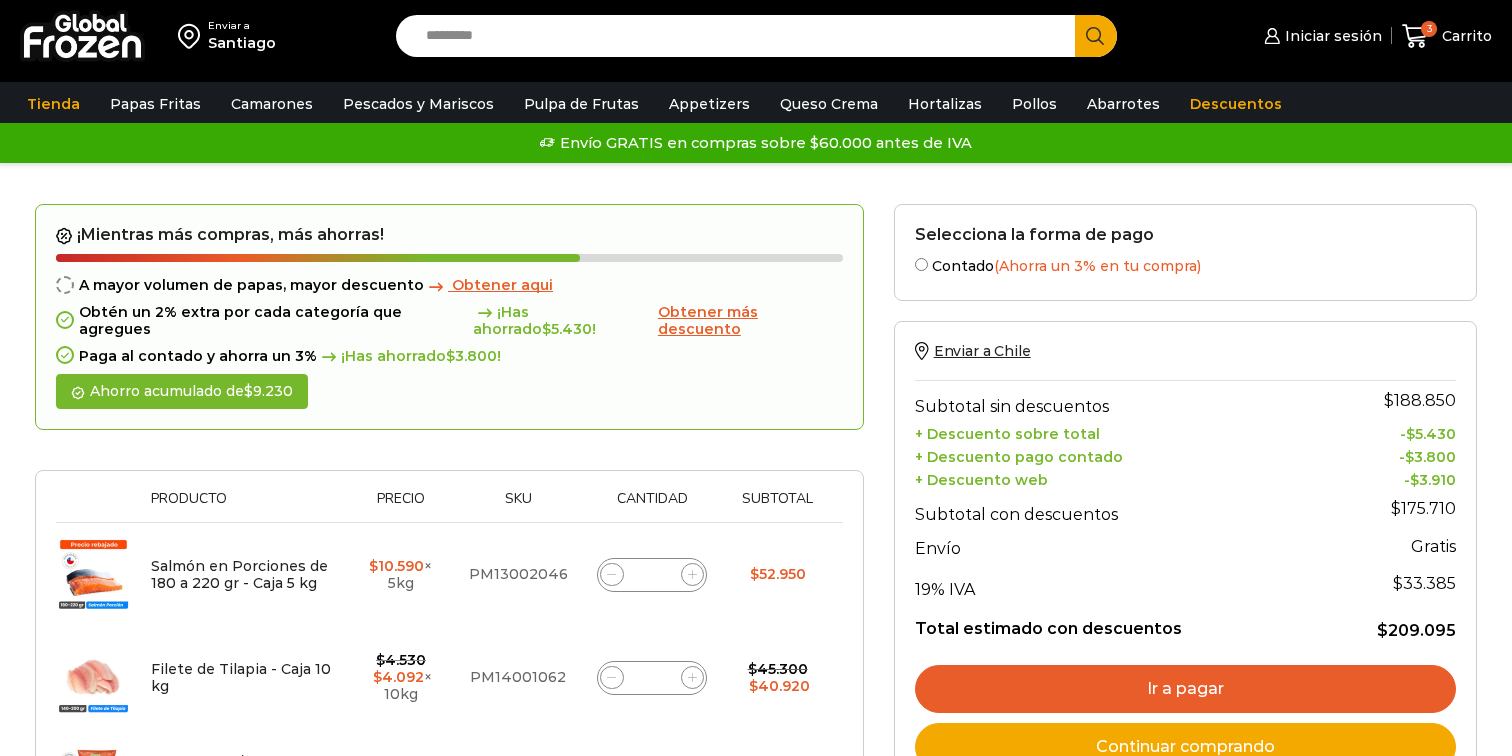scroll, scrollTop: 0, scrollLeft: 0, axis: both 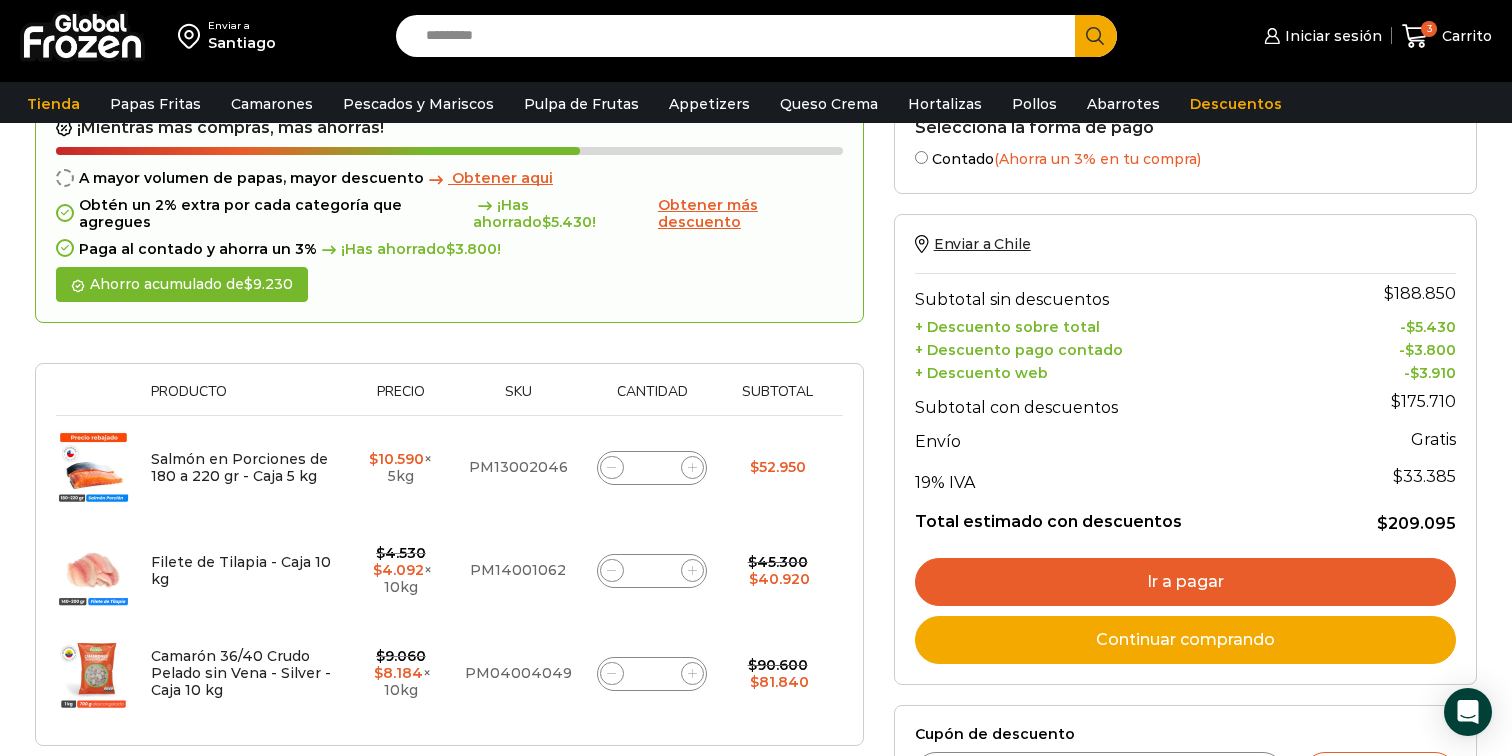 click on "Enviar a
[CITY]
Search input
Search
Iniciar sesión
*" at bounding box center [756, 36] 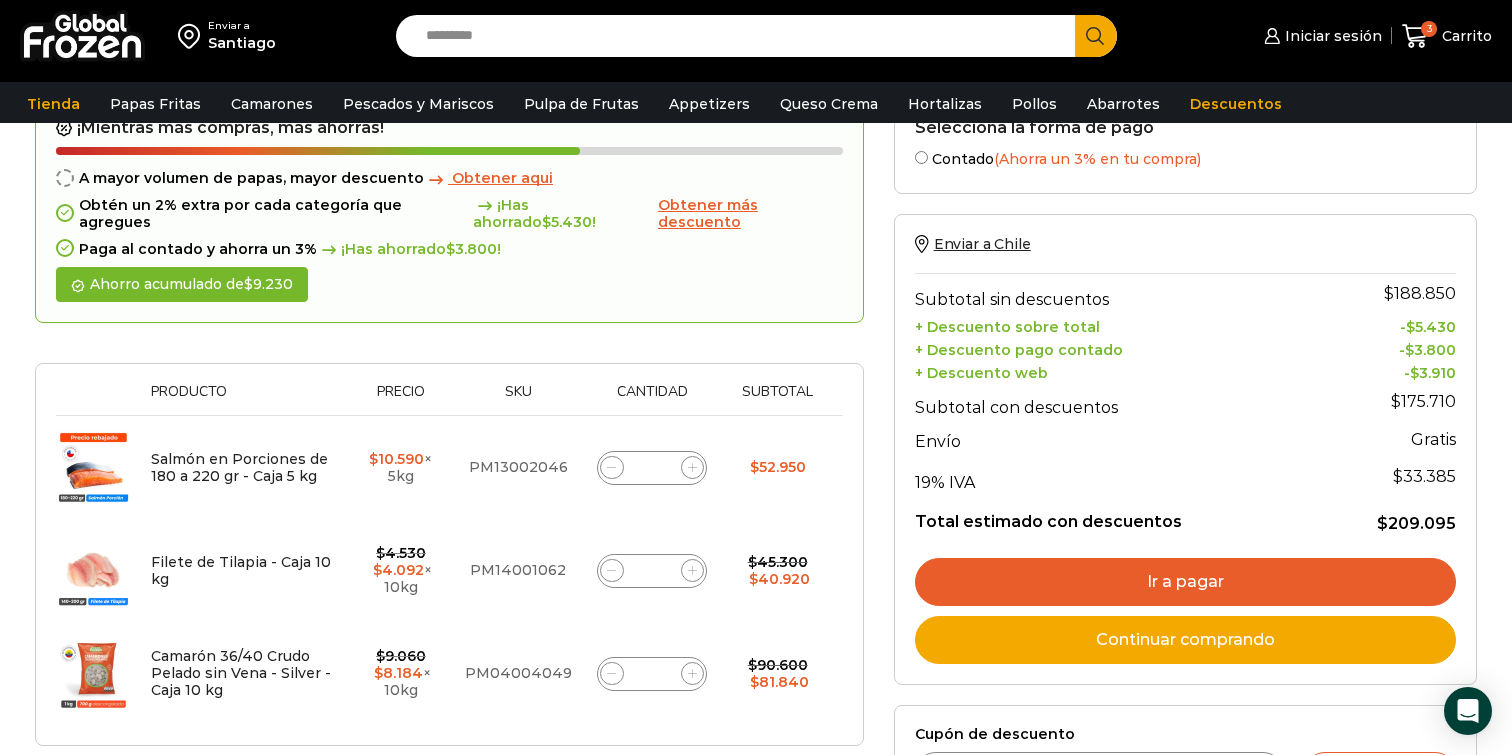 click on "Selecciona la forma de pago
Contado  (Ahorra un 3% en tu compra)
Seleccionar
Enviar a Chile
Subtotal sin descuentos
$ 188.850
+ Descuento sobre total
- $ 5.430
+ Descuento pago contado
- $ 3.800
+ Descuento web
- $ 3.910
Subtotal con descuentos
$ 175.710
Envío
Flat rate
Gratis
Gratis
19% IVA
$ 33.385
Total estimado con descuentos
$ 209.095
Ir a pagar
Continuar comprando
Cupón de descuento
Aplicar cupón" at bounding box center (1185, 632) 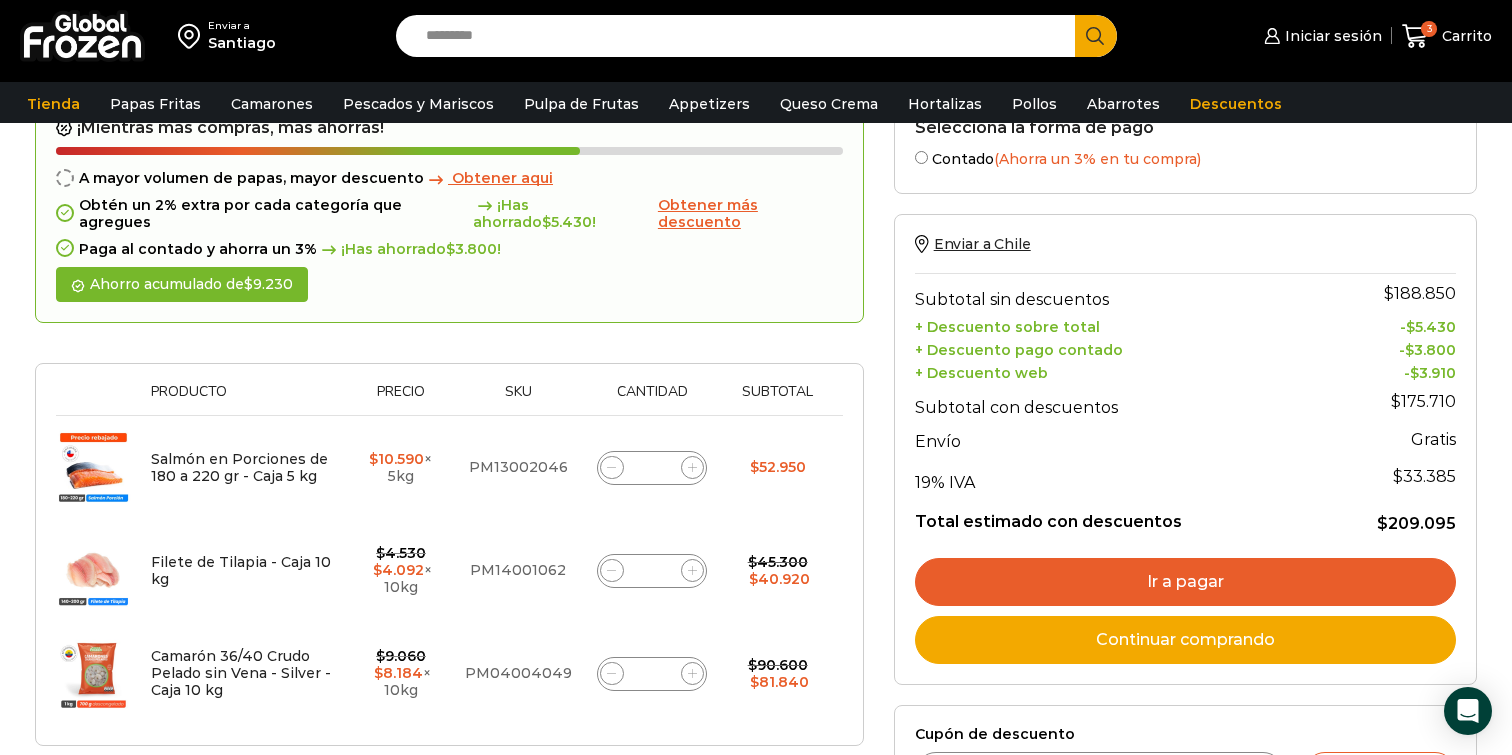 click on "Selecciona la forma de pago
Contado  (Ahorra un 3% en tu compra)
Seleccionar
Enviar a Chile
Subtotal sin descuentos
$ 188.850
+ Descuento sobre total
- $ 5.430
+ Descuento pago contado
- $ 3.800
+ Descuento web
- $ 3.910
Subtotal con descuentos
$ 175.710
Envío
Flat rate
Gratis
Gratis
19% IVA
$ 33.385
Total estimado con descuentos
$ 209.095
Ir a pagar
Continuar comprando
Cupón de descuento
Aplicar cupón" at bounding box center [1185, 632] 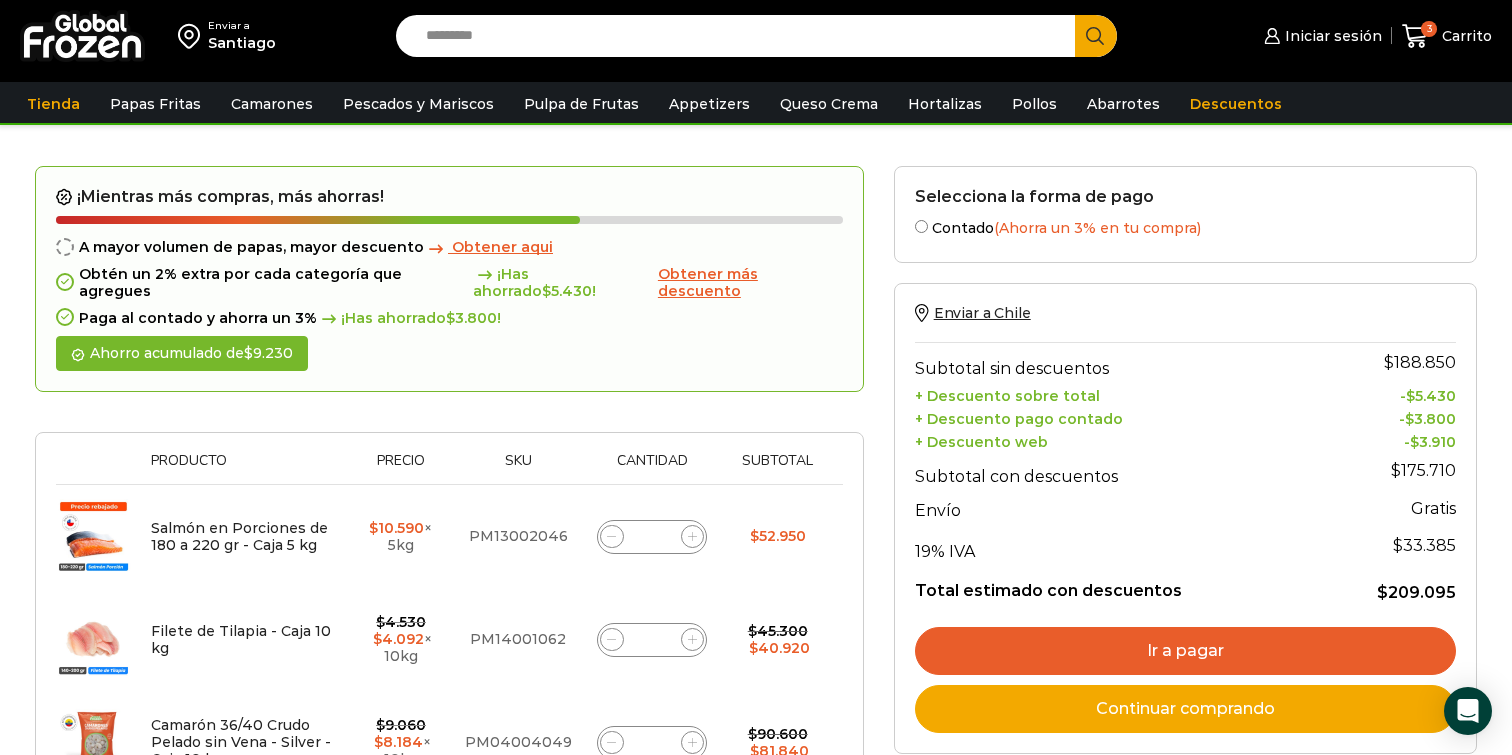 scroll, scrollTop: 11, scrollLeft: 0, axis: vertical 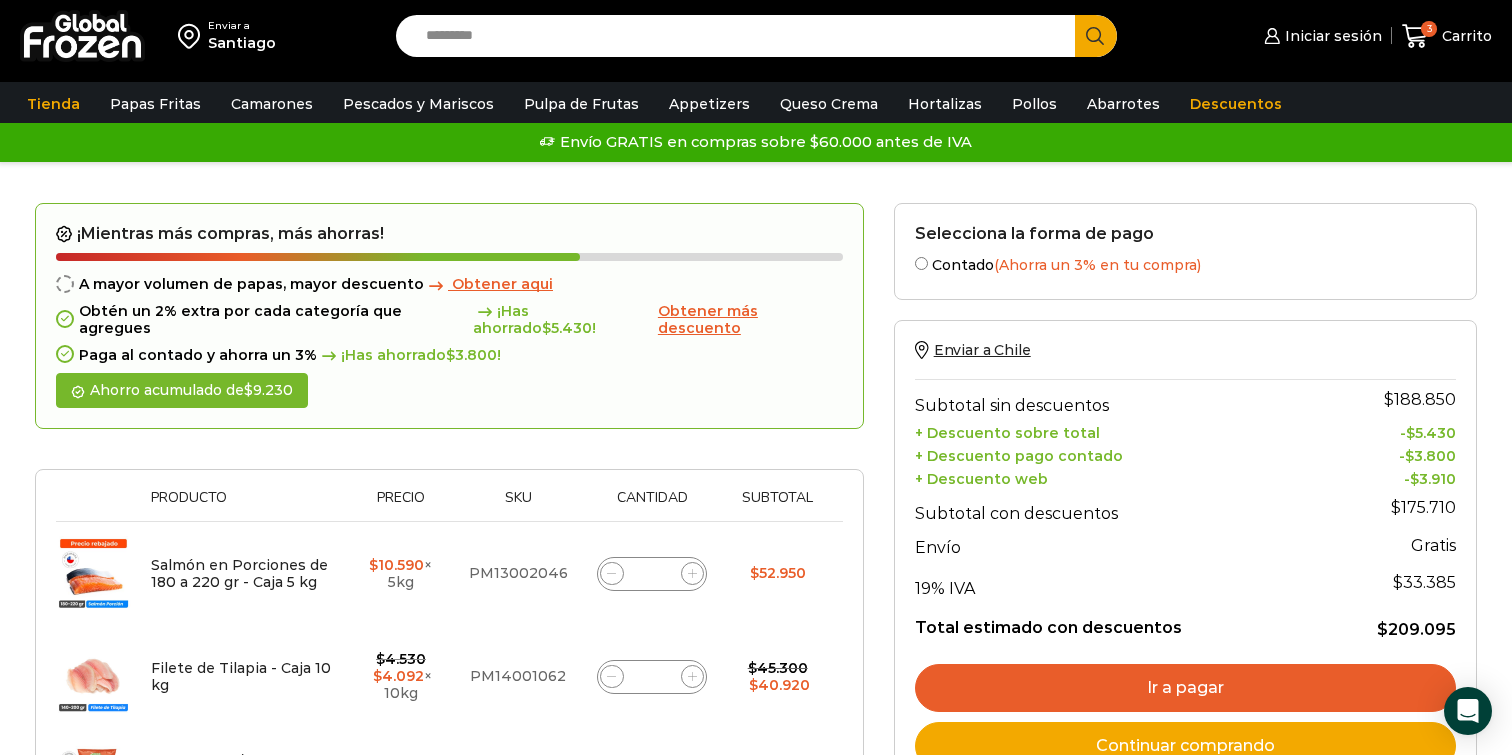 click on "¡Mientras más compras, más ahorras!
A mayor volumen de papas, mayor descuento    Obtener aqui
Obtén un 2% extra por cada categoría que agregues   ¡Has ahorrado  $ 5.430 ! Obtener más descuento
Paga al contado y ahorra un 3%   ¡Has ahorrado  $ 3.800 !
Ahorro acumulado de  $ 9.230
Thumbnail image
Producto
Precio
Sku
Cantidad
Subtotal
Eliminar artículo
Salmón en Porciones de 180 a 220 gr - Caja 5 kg
$ 10.590  × 5kg
PM13002046
*" at bounding box center (449, 738) 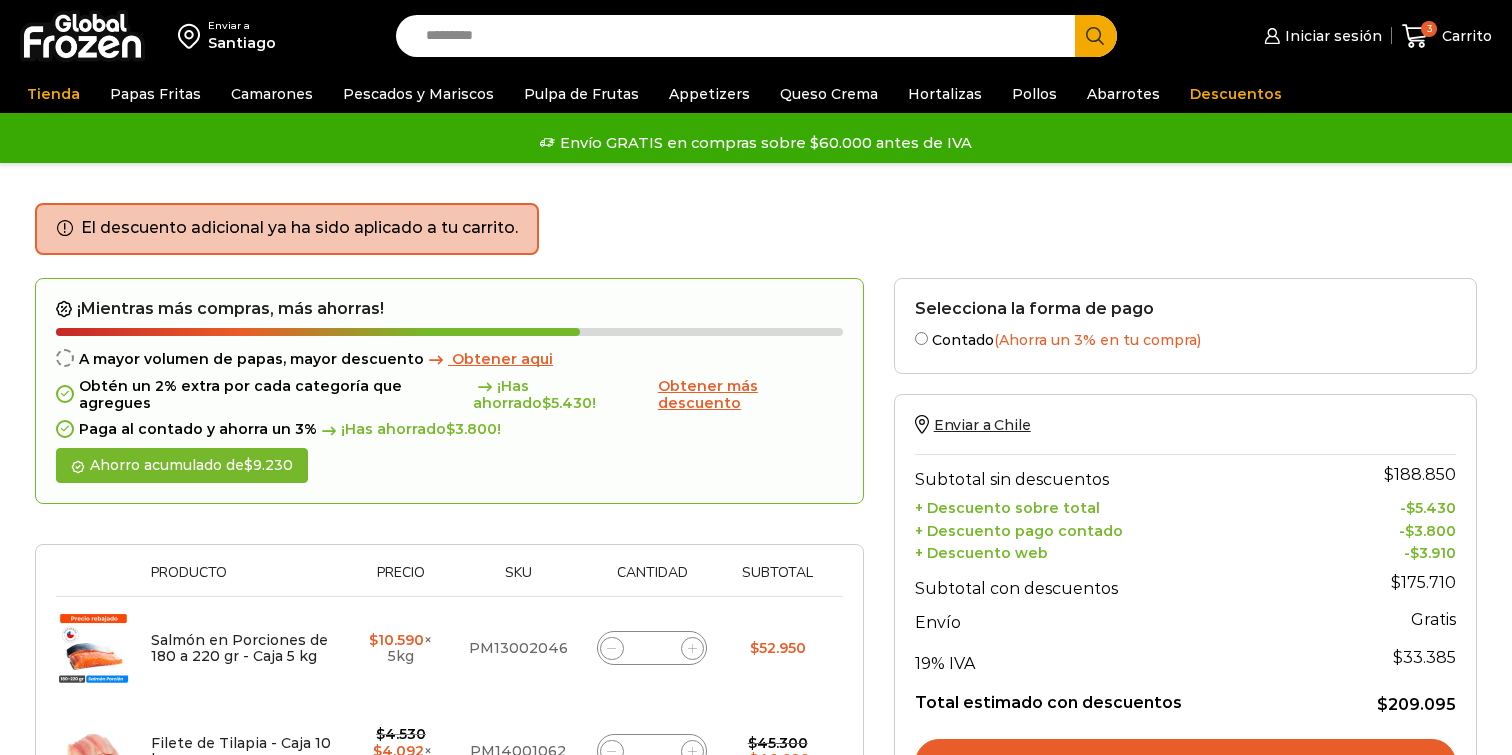 scroll, scrollTop: 0, scrollLeft: 0, axis: both 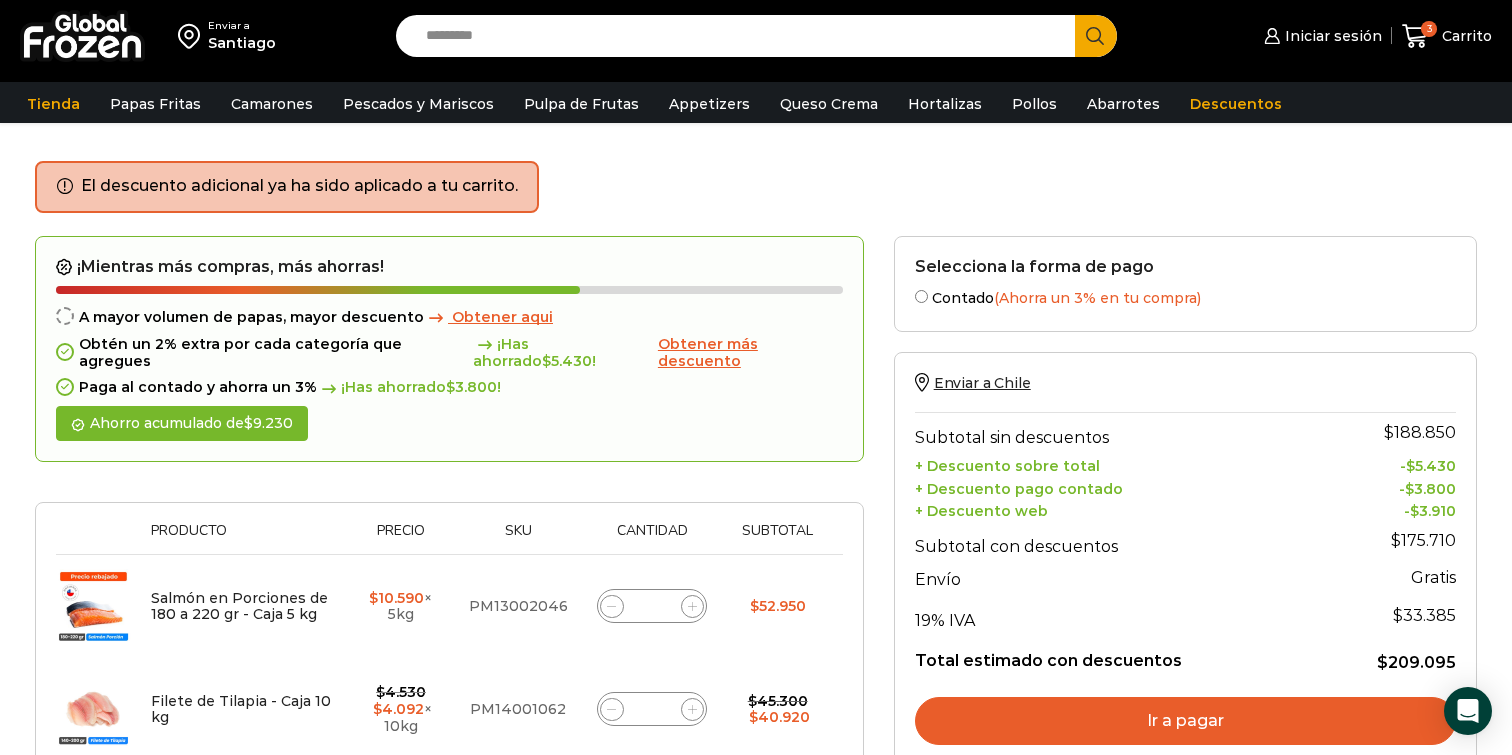 click 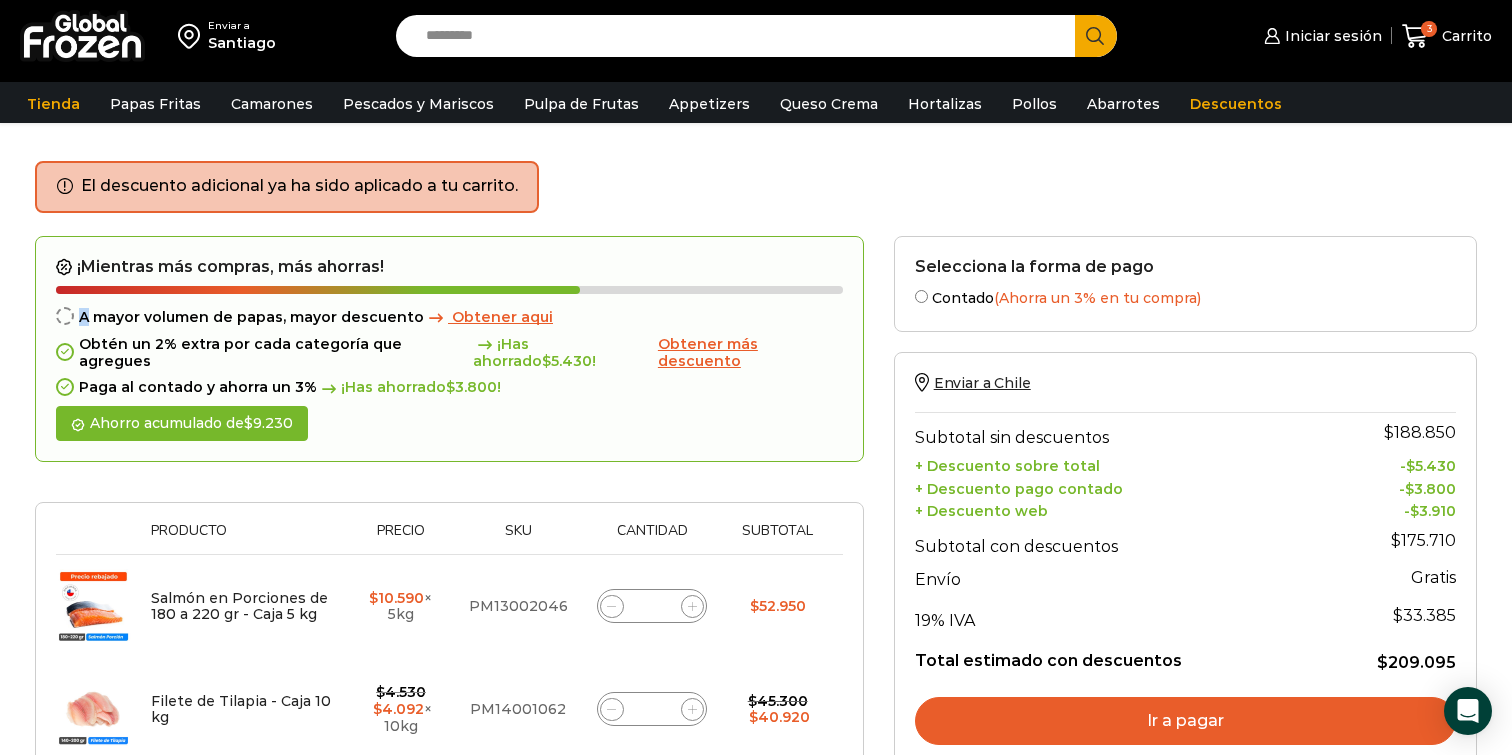 click 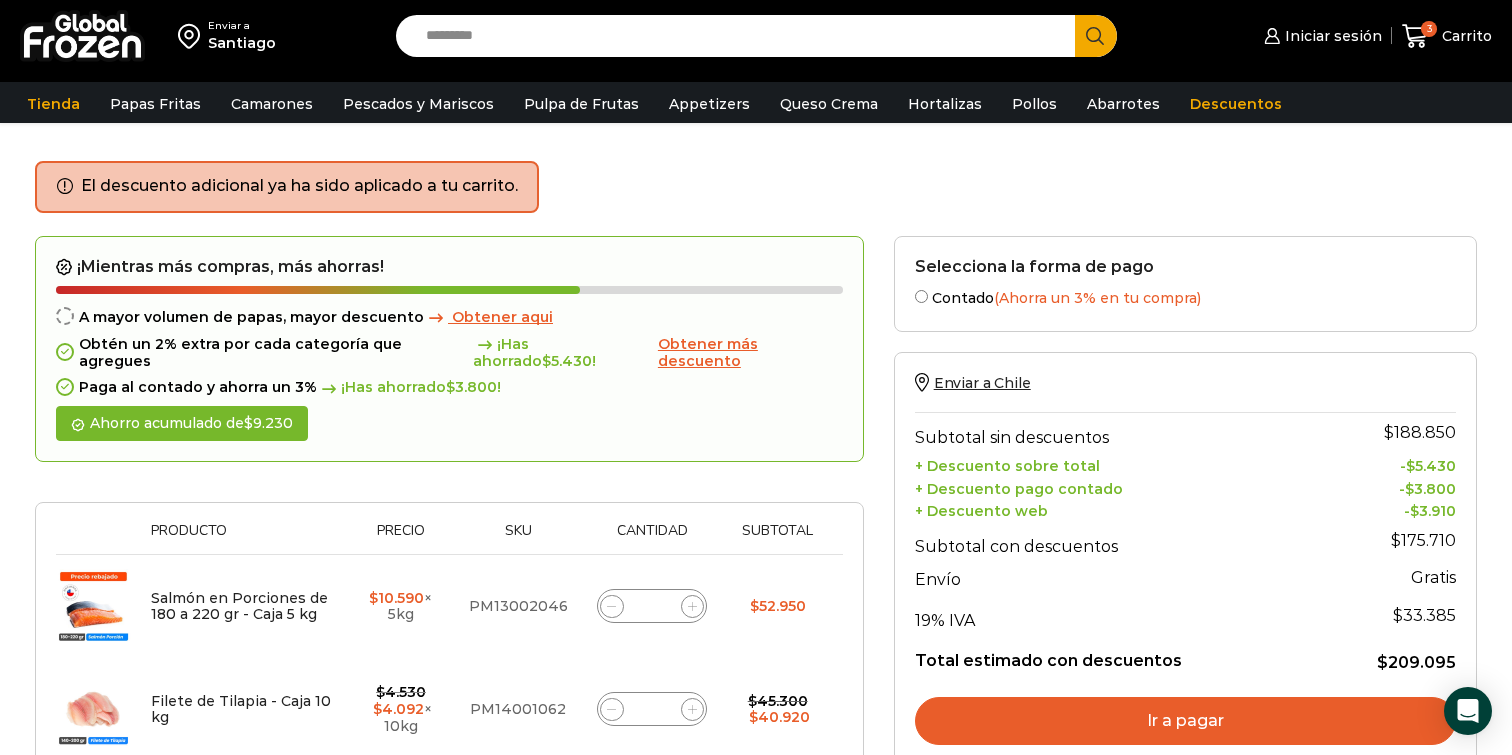 click on "Ahorro acumulado de  $ 9.230" at bounding box center [182, 423] 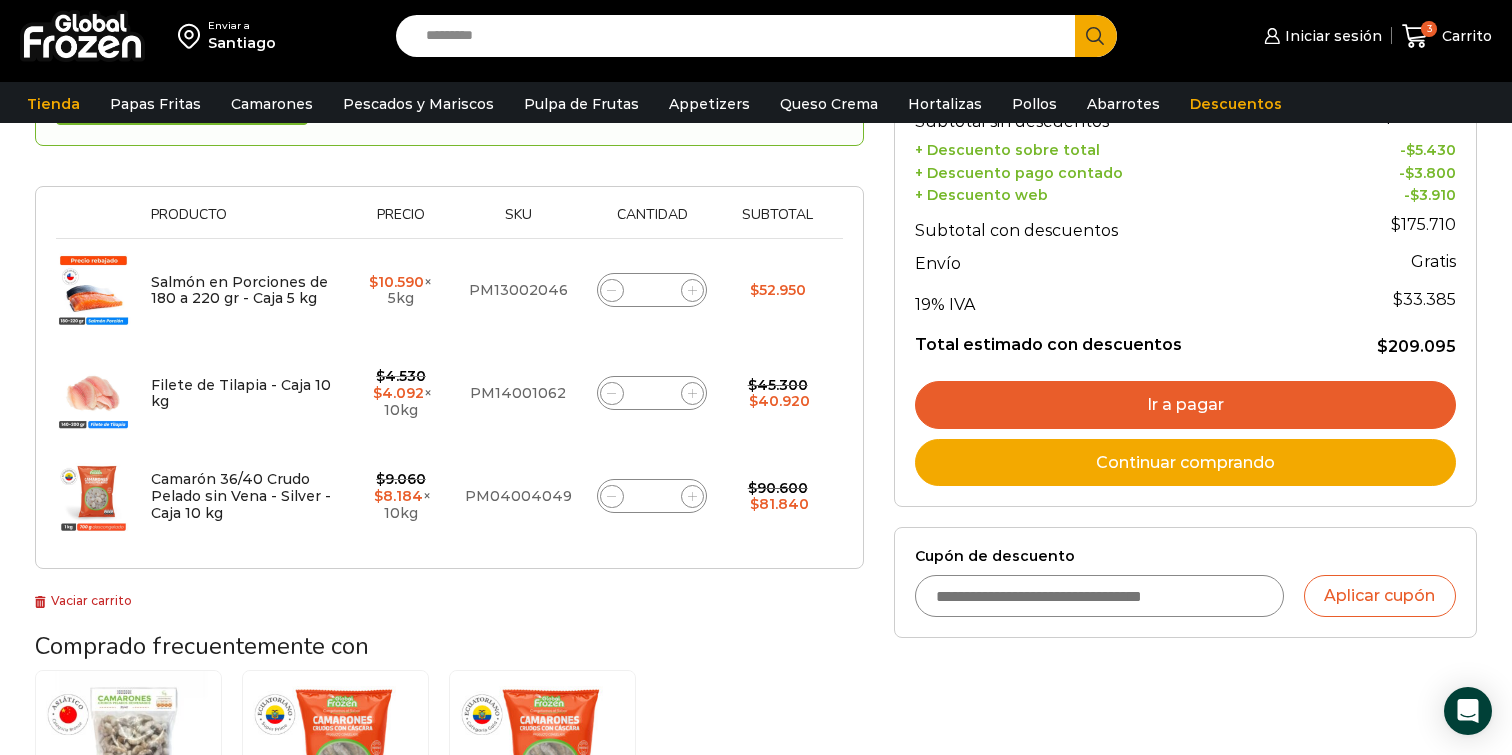 scroll, scrollTop: 370, scrollLeft: 0, axis: vertical 